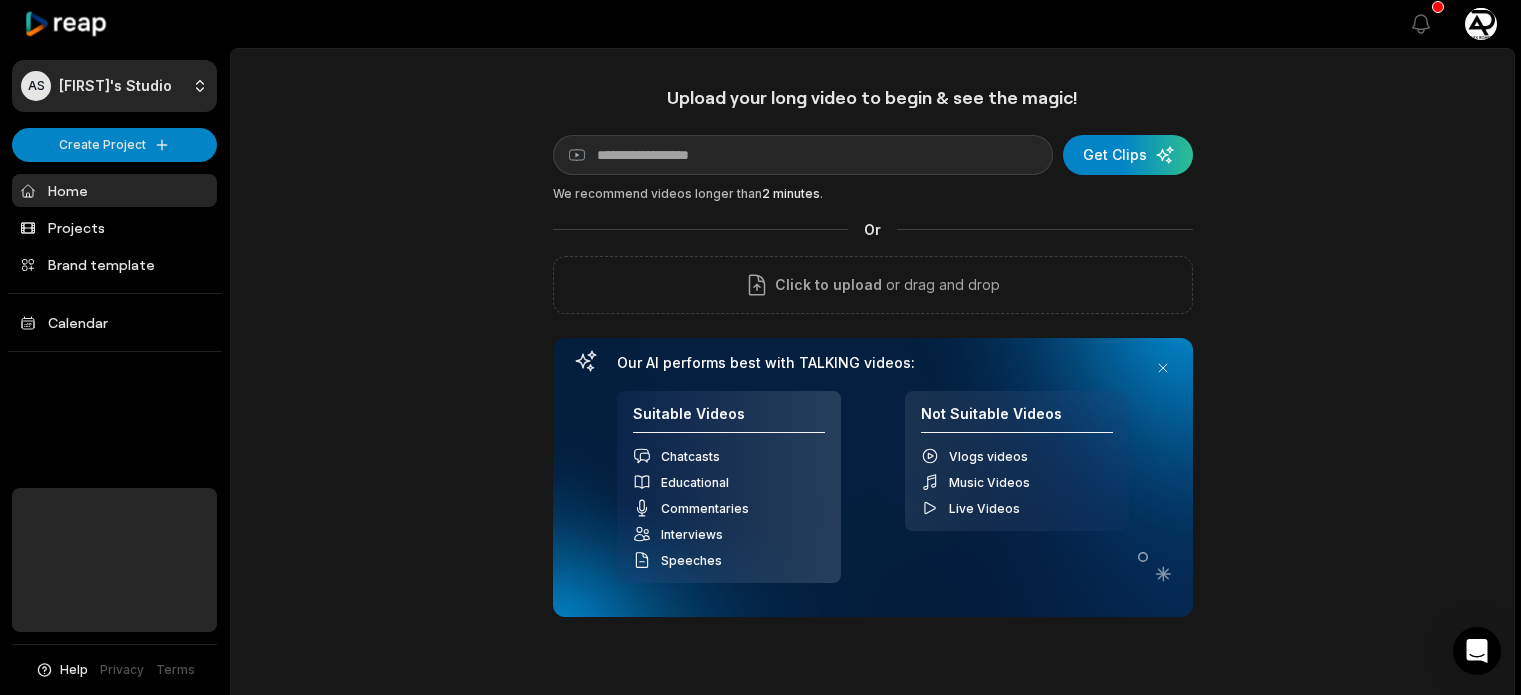 scroll, scrollTop: 0, scrollLeft: 0, axis: both 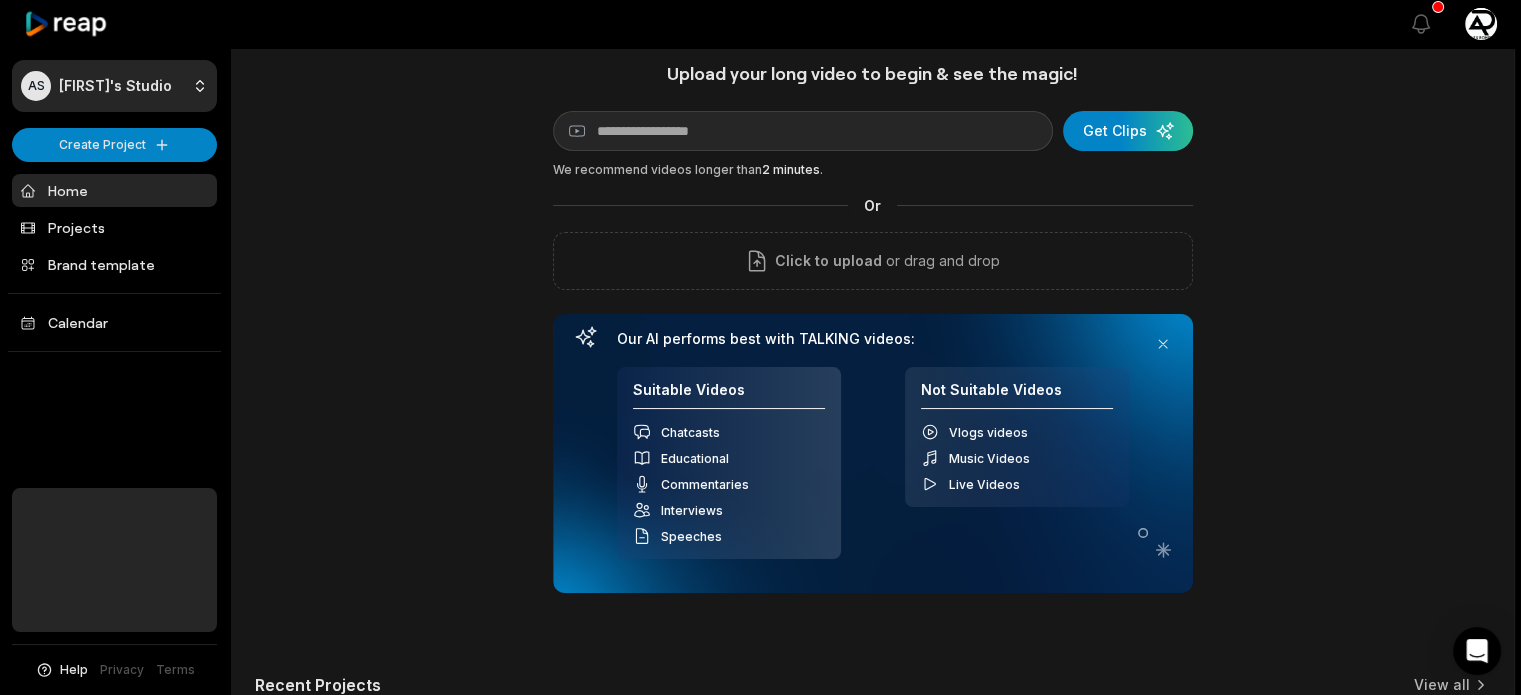 click on "Home" at bounding box center [114, 190] 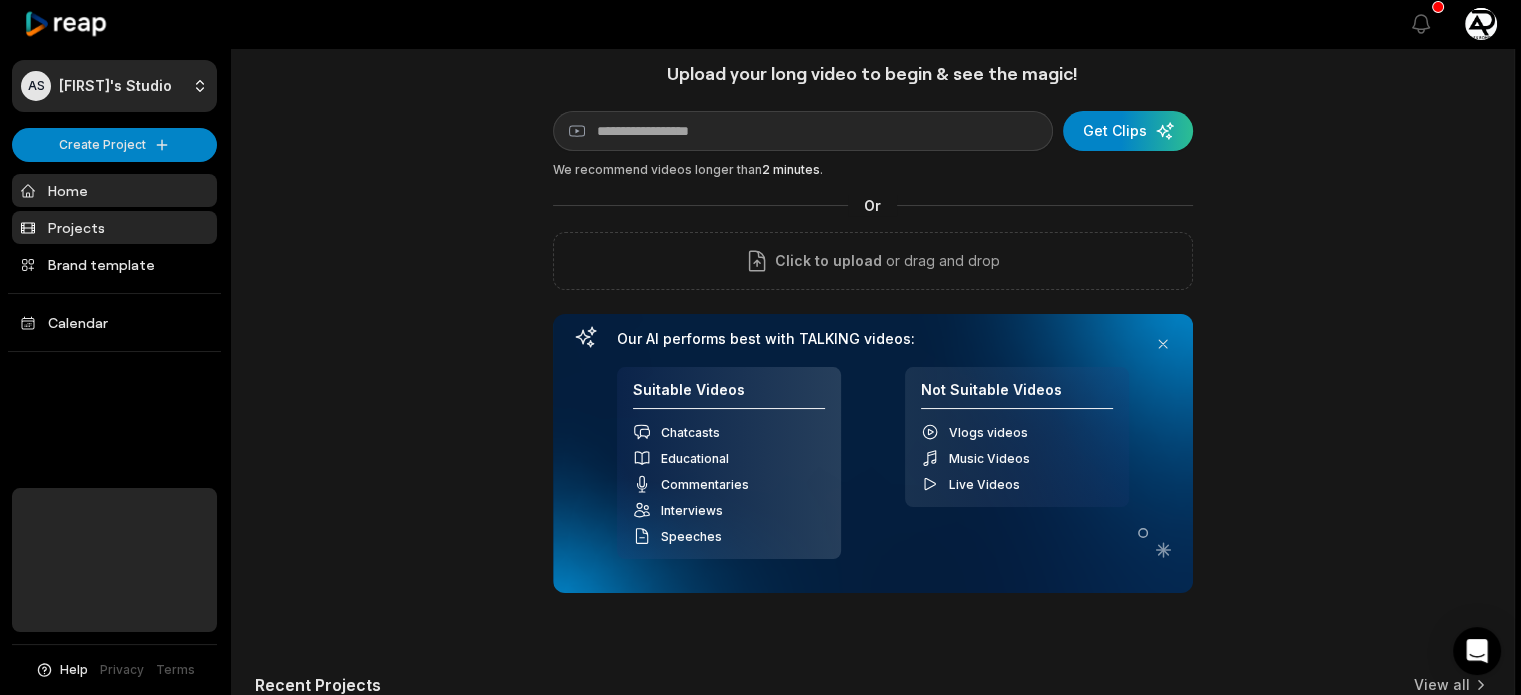 click on "Projects" at bounding box center (114, 227) 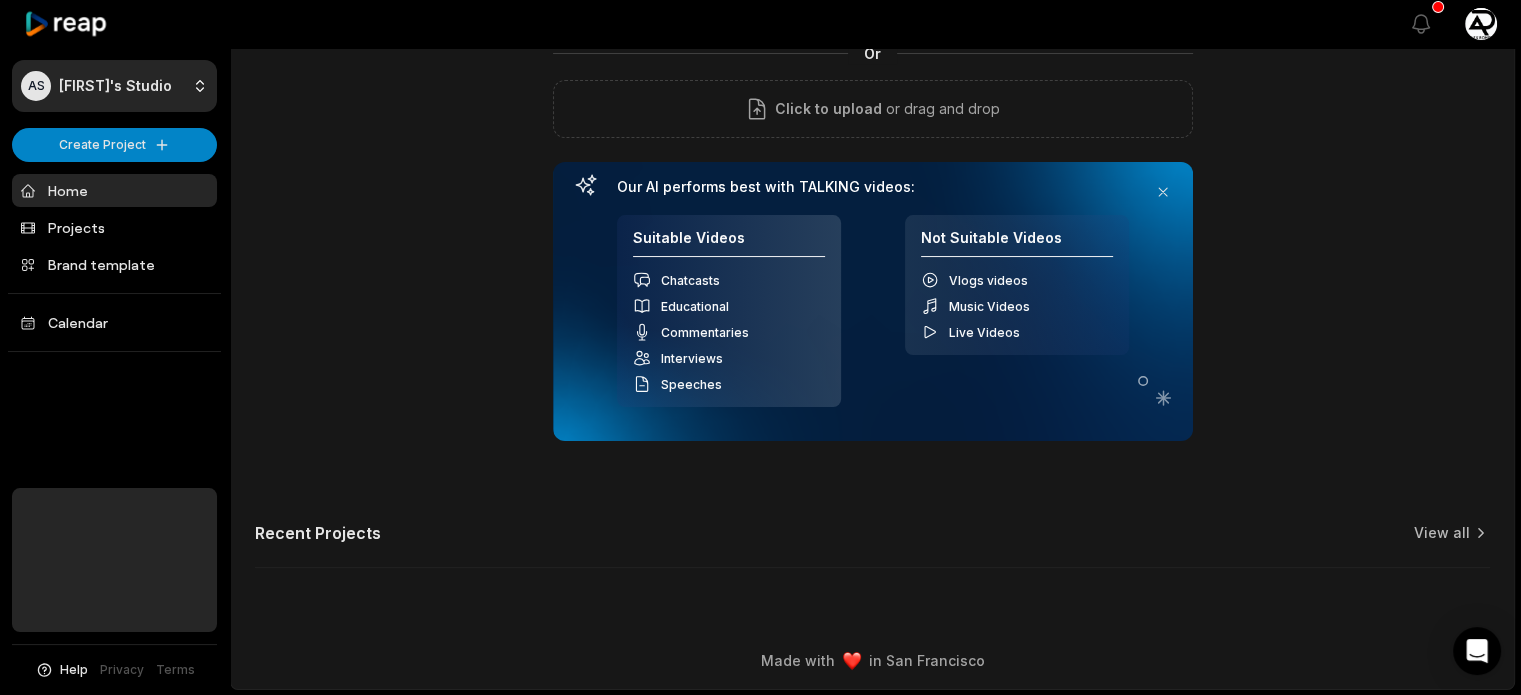 scroll, scrollTop: 0, scrollLeft: 0, axis: both 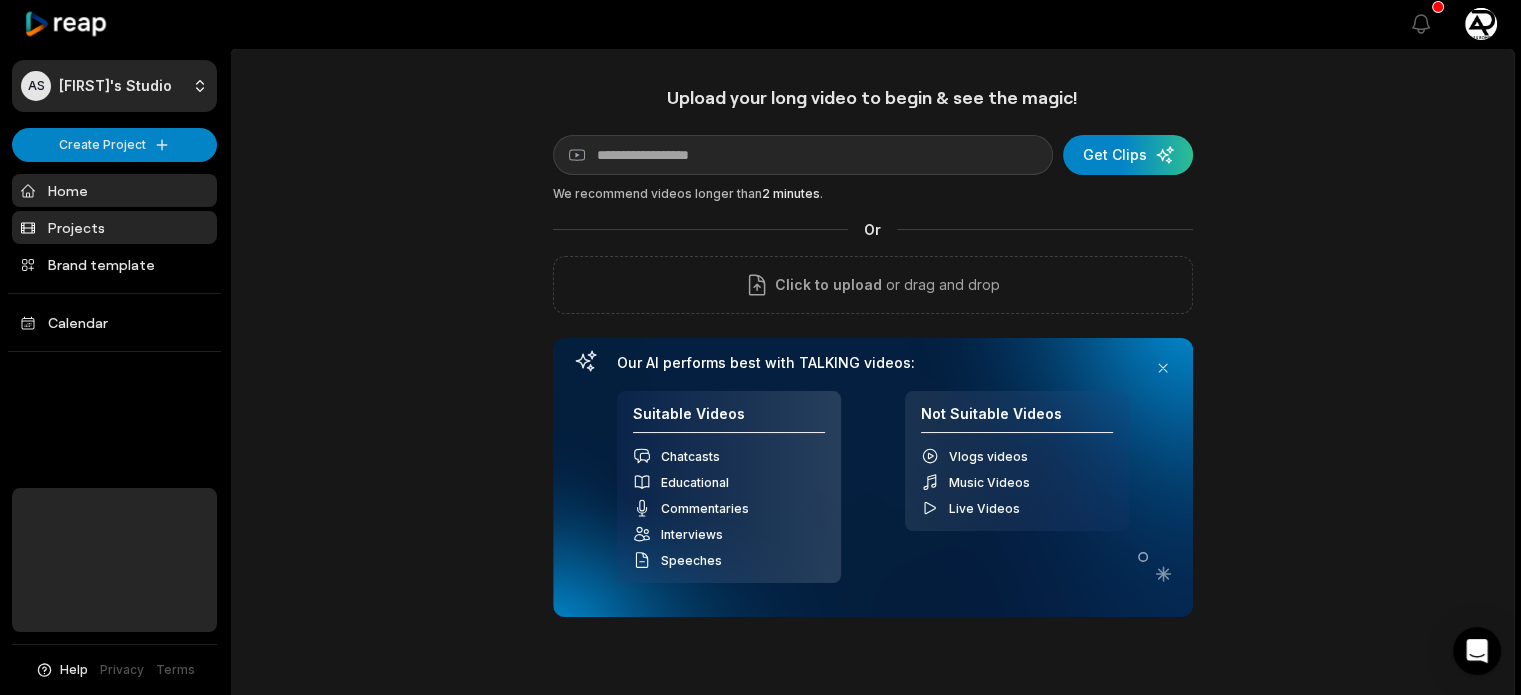 click on "Projects" at bounding box center (114, 227) 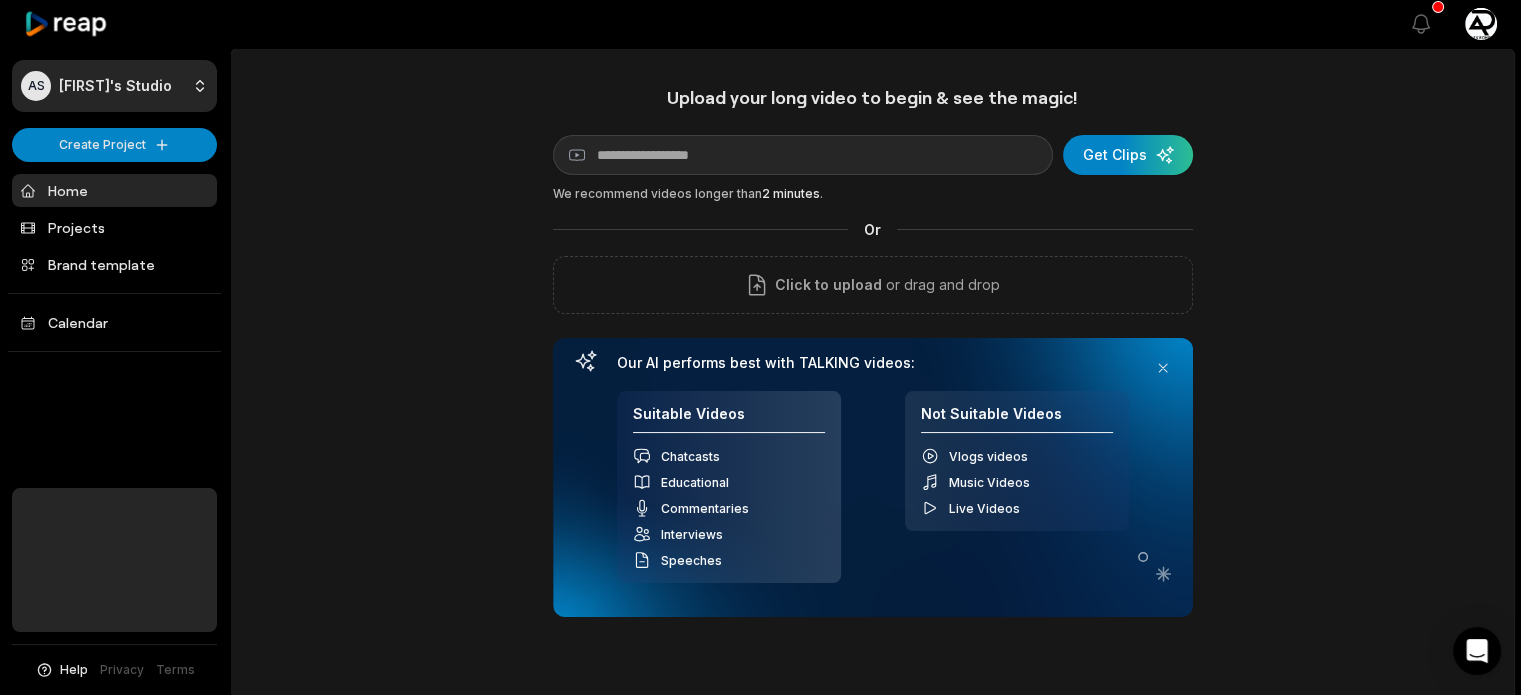 click on "Home" at bounding box center (114, 190) 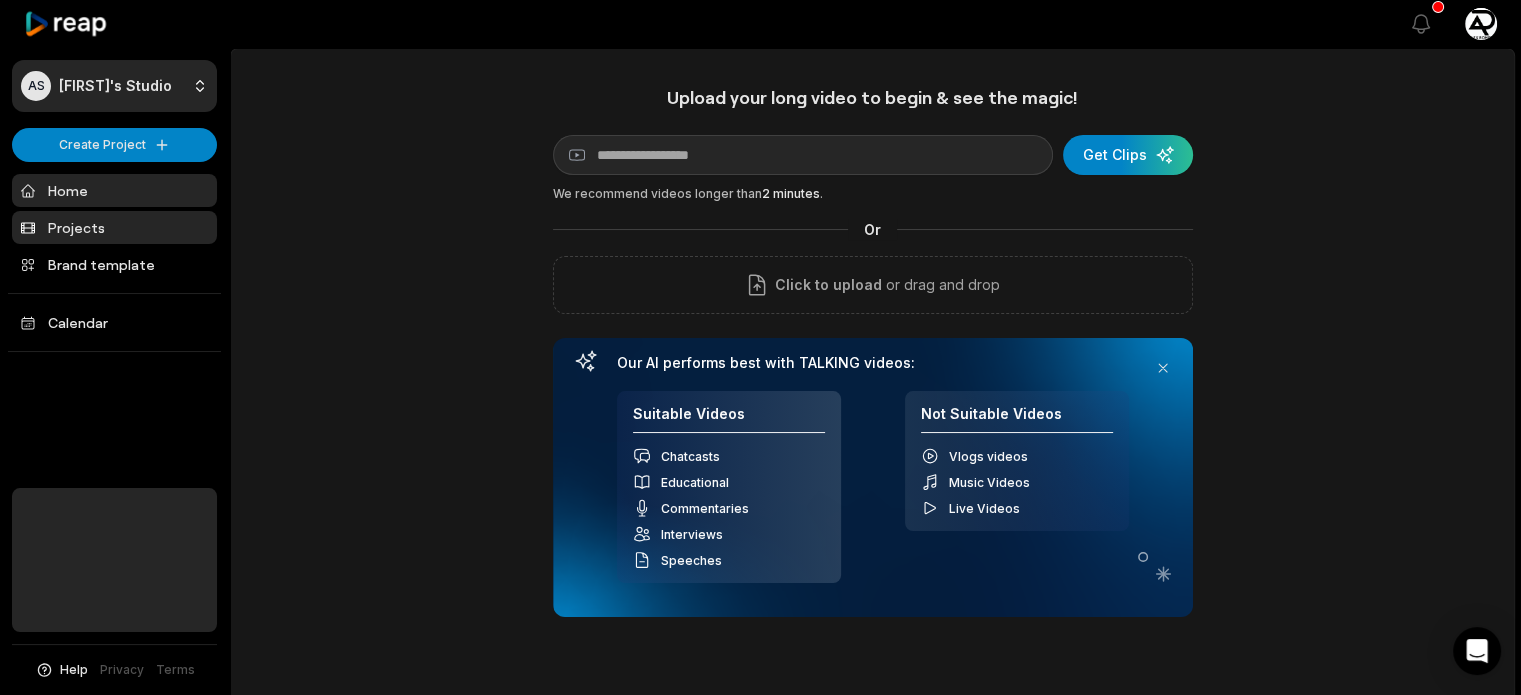 click on "Projects" at bounding box center (114, 227) 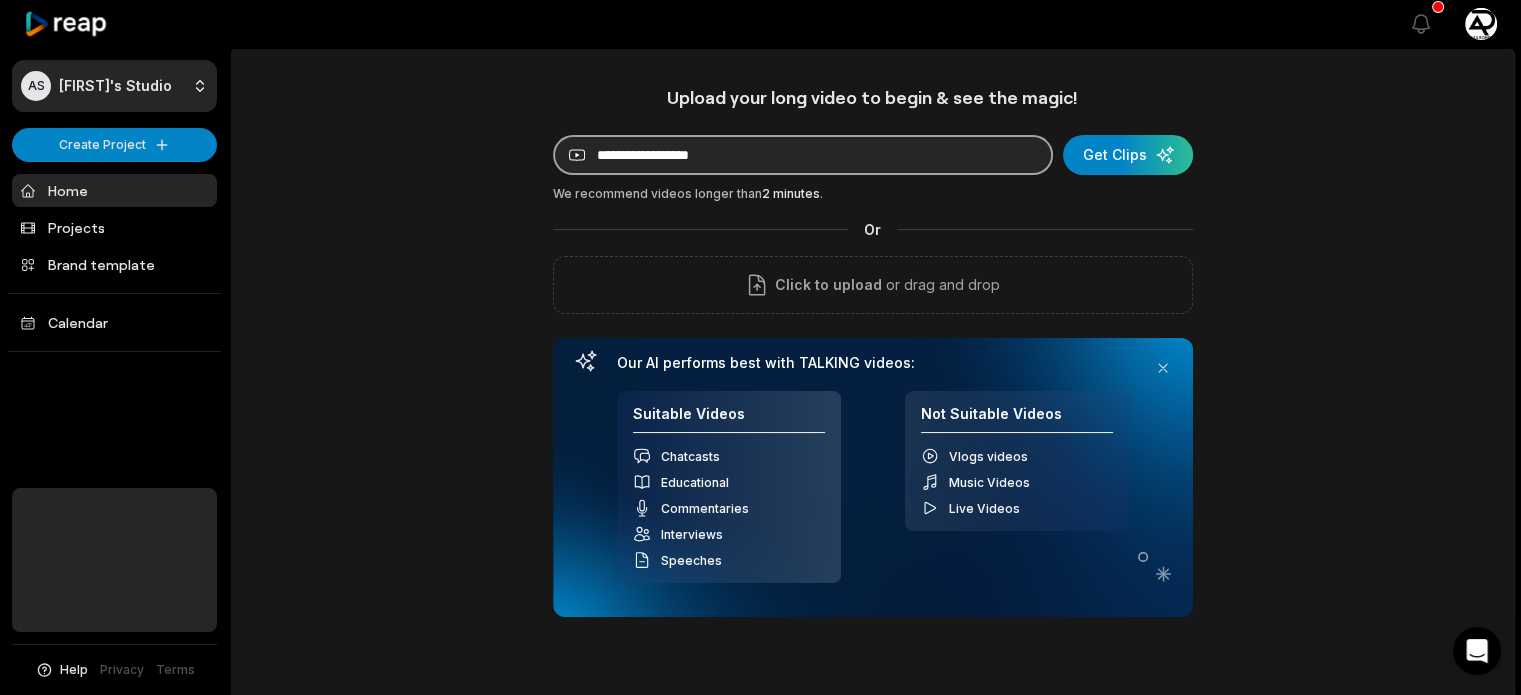 click at bounding box center [803, 155] 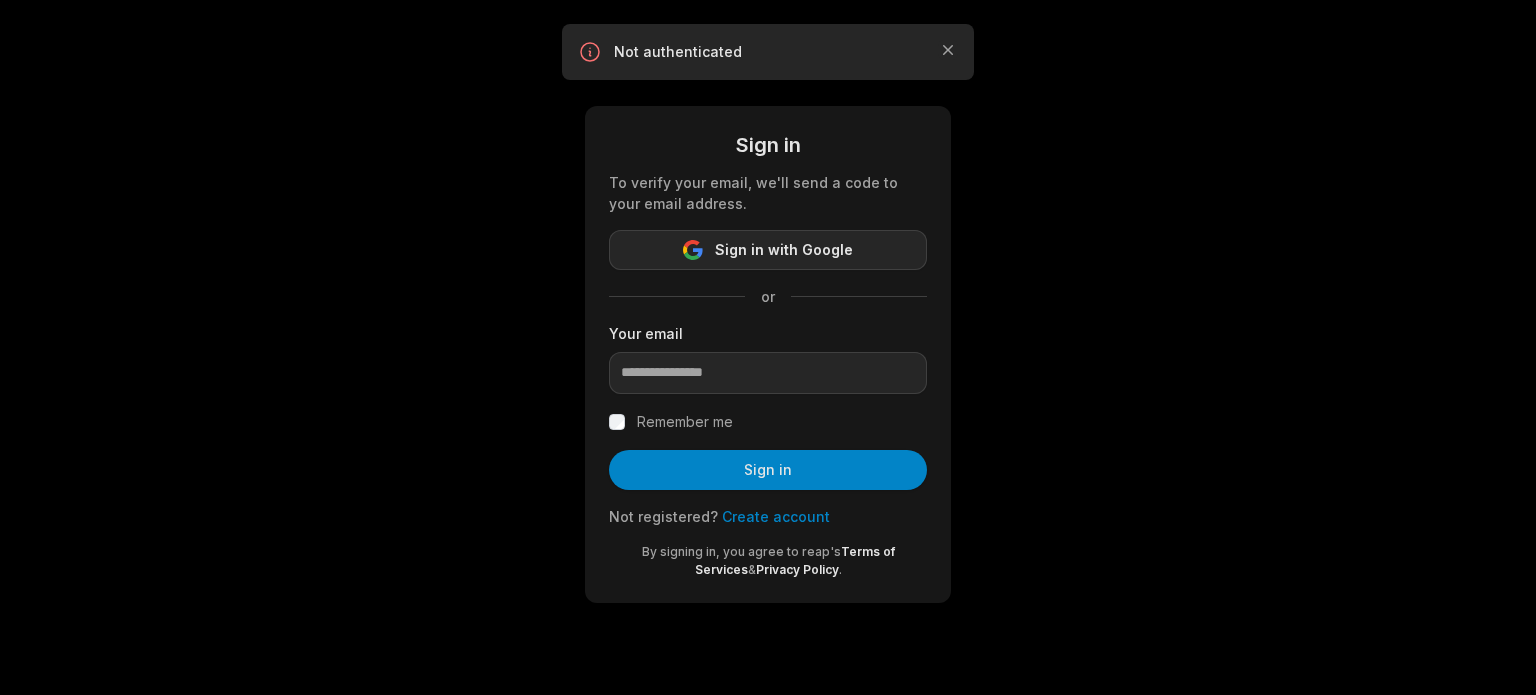 scroll, scrollTop: 0, scrollLeft: 0, axis: both 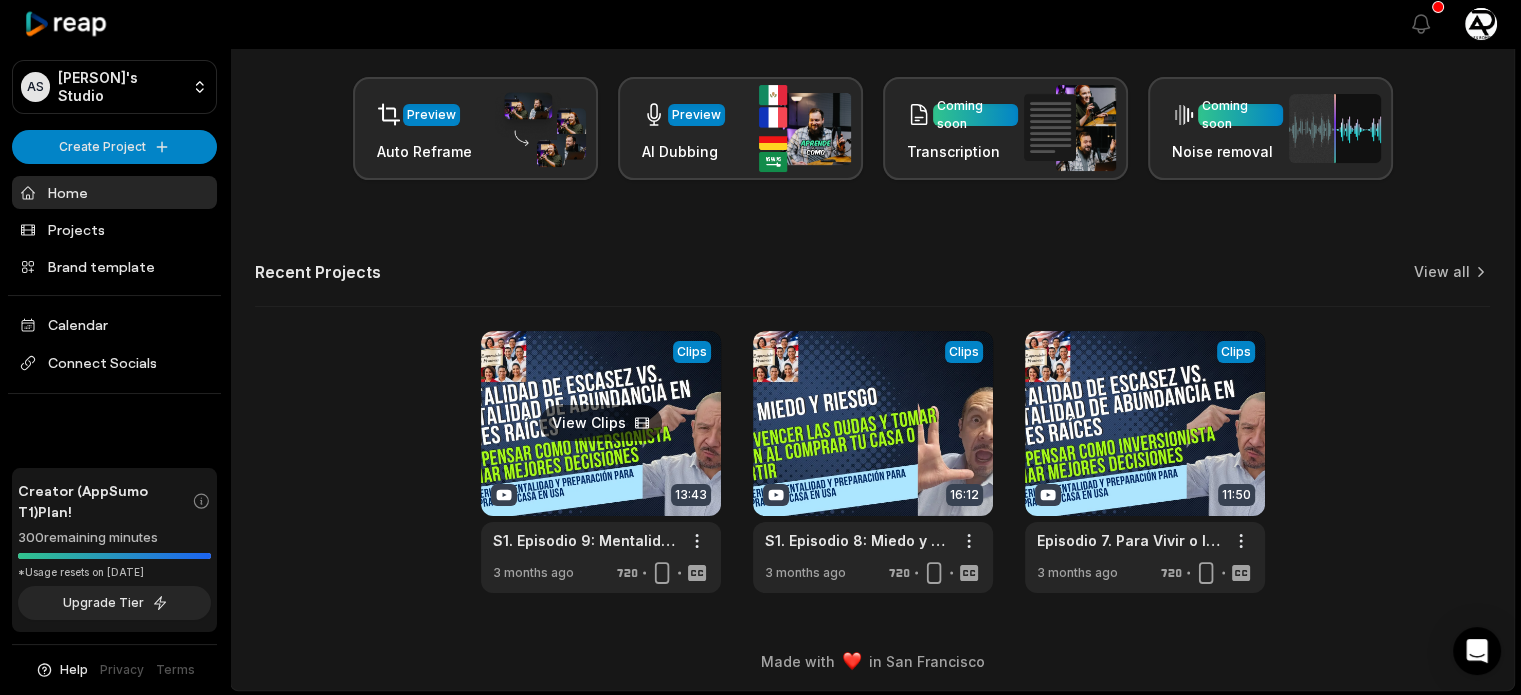 click at bounding box center [601, 462] 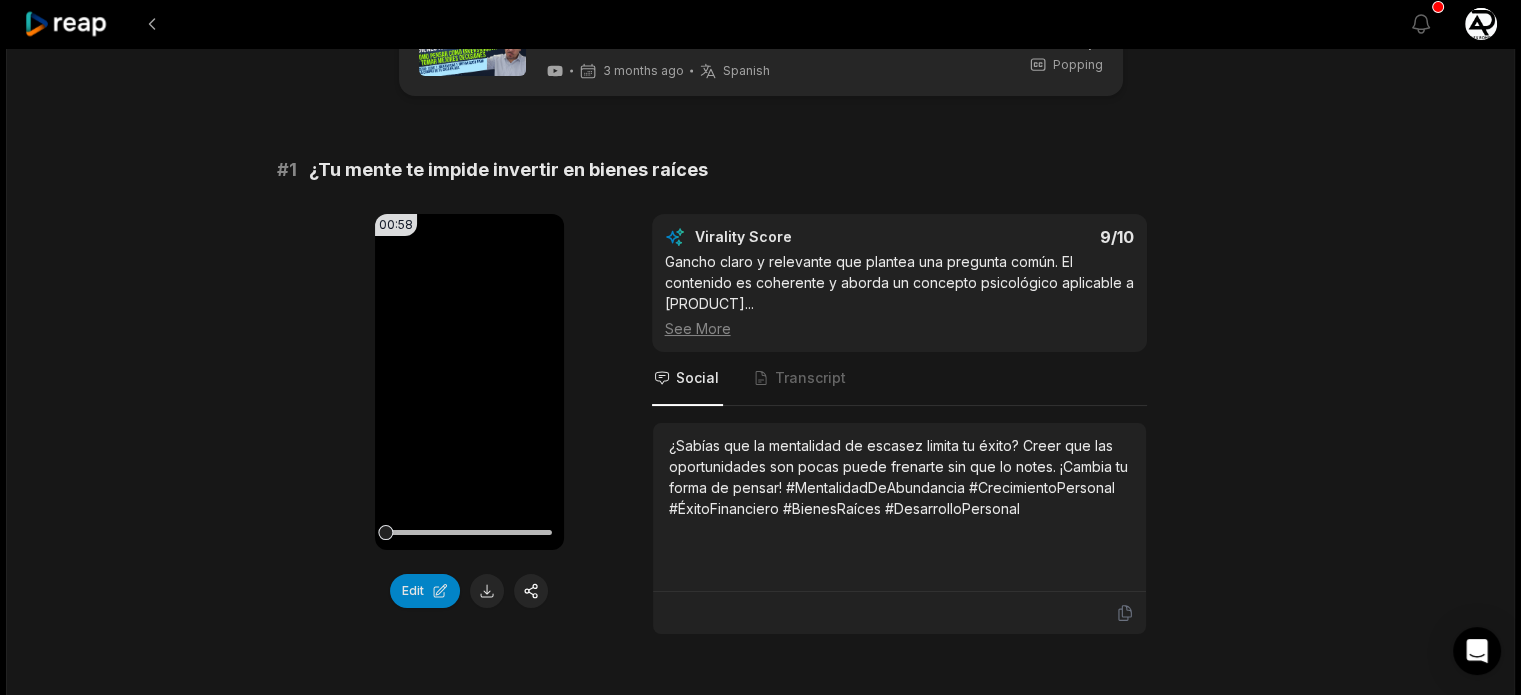 scroll, scrollTop: 96, scrollLeft: 0, axis: vertical 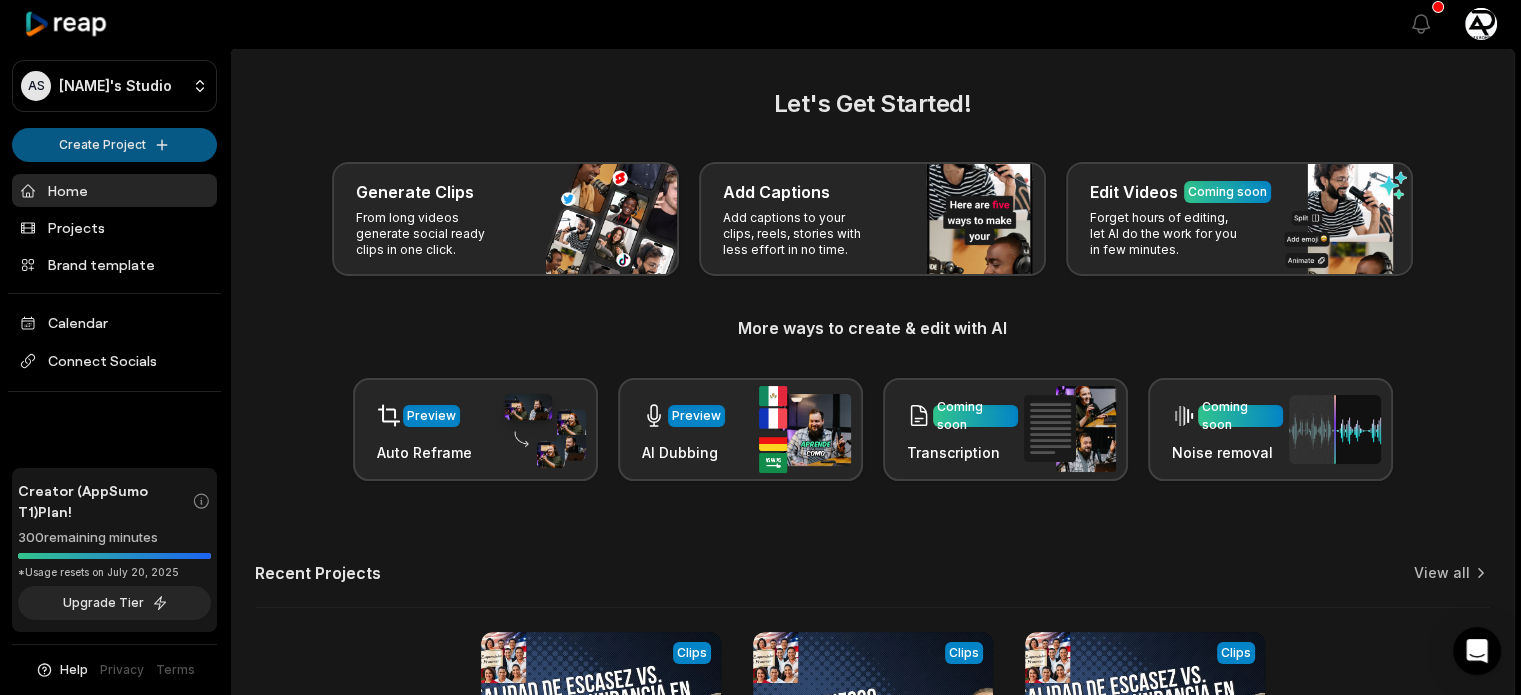 click on "AS Alejandro's Studio Create Project Home Projects Brand template Calendar Connect Socials Creator (AppSumo T1)  Plan! 300  remaining minutes *Usage resets on July 20, 2025 Upgrade Tier Help Privacy Terms Open sidebar View notifications Open user menu   Let's Get Started! Generate Clips From long videos generate social ready clips in one click. Add Captions Add captions to your clips, reels, stories with less effort in no time. Edit Videos Coming soon Forget hours of editing, let AI do the work for you in few minutes. More ways to create & edit with AI Preview Auto Reframe Preview AI Dubbing Coming soon Transcription Coming soon Noise removal Recent Projects View all View Clips Clips 13:43 S1. Episodio 9: Mentalidad de Escasez vs. Mentalidad de Abundancia en Bienes Raíces Open options 3 months ago View Clips Clips 16:12 S1. Episodio 8: Miedo y Riesgo – Cómo Vencer las Dudas y Tomar Acción al Comprar tu Casa o Invertir Open options 3 months ago View Clips Clips 11:50 Open options 3 months ago Made with" at bounding box center [760, 347] 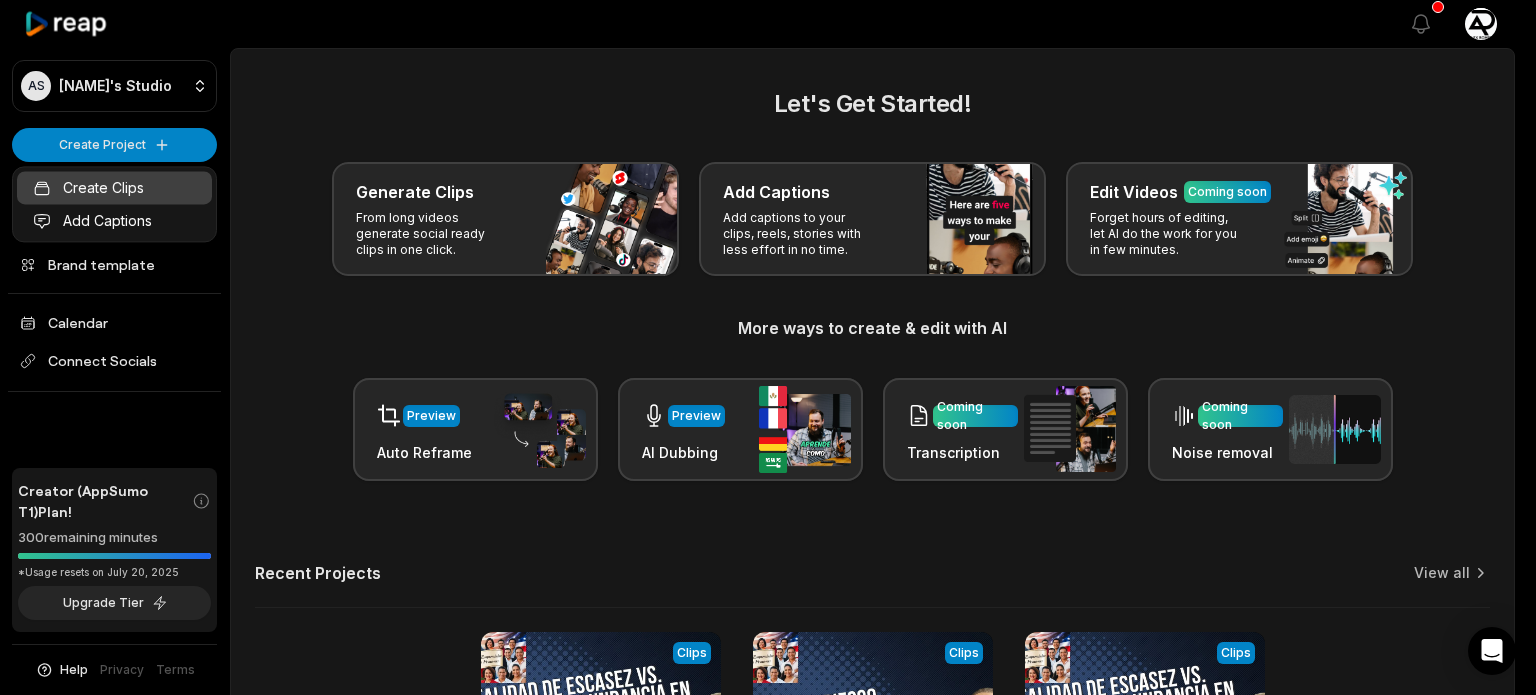 click on "Create Clips" at bounding box center [114, 187] 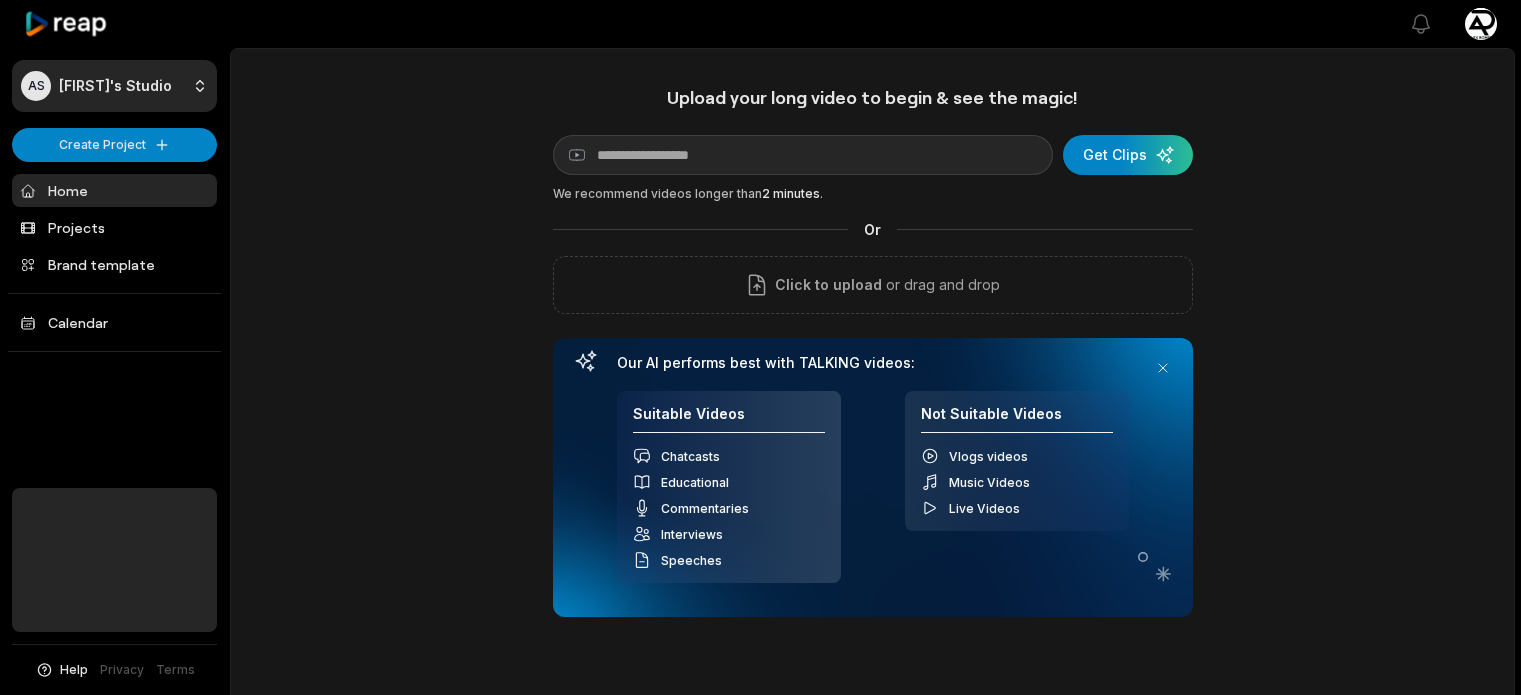 scroll, scrollTop: 0, scrollLeft: 0, axis: both 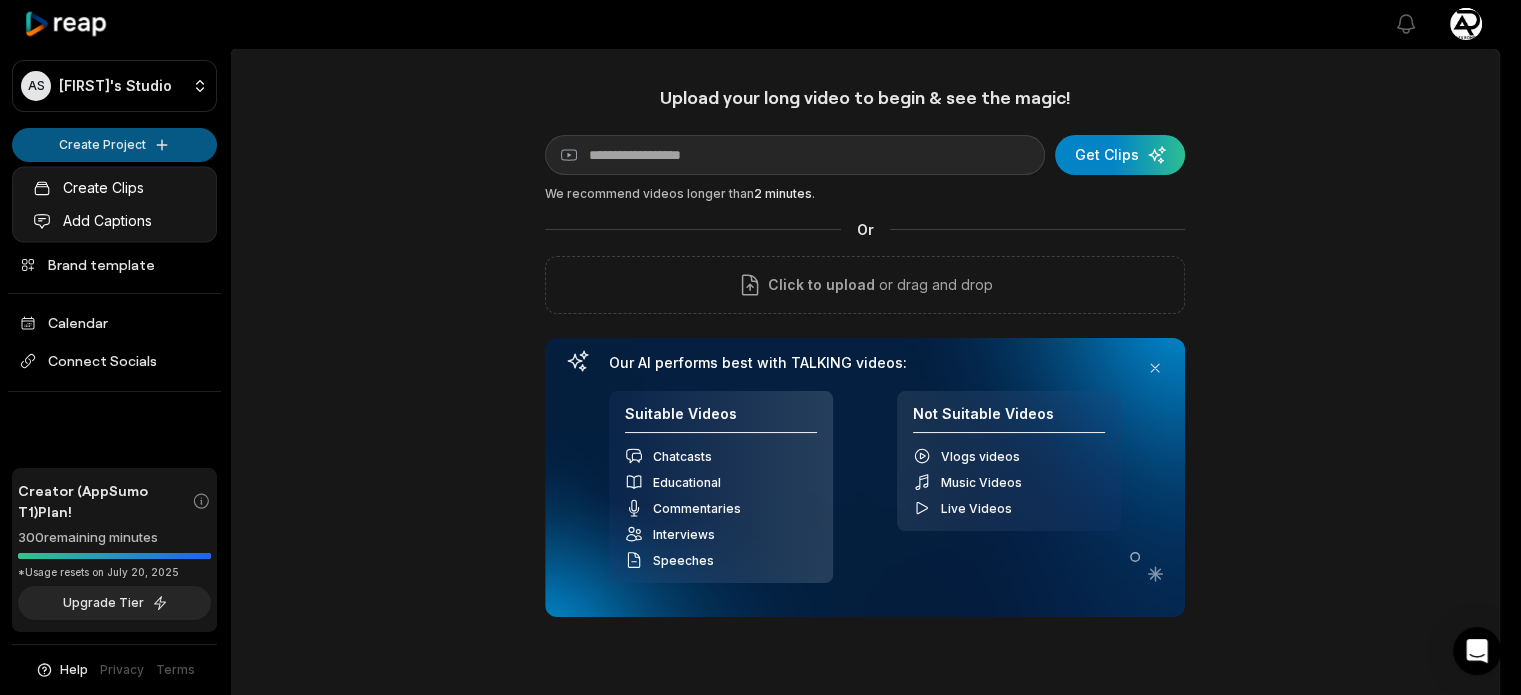 click on "AS [FIRST]'s Studio Create Project Home Projects Brand template Calendar Connect Socials Creator (AppSumo T1) Plan! 300 remaining minutes *Usage resets on [DATE], [YEAR] Upgrade Tier Help Privacy Terms Open sidebar View notifications Open user menu Upload your long video to begin & see the magic! YouTube link Get Clips We recommend videos longer than 2 minutes . Or Click to upload or drag and drop Our AI performs best with TALKING videos: Suitable Videos Chatcasts Educational Commentaries Interviews Speeches Not Suitable Videos Vlogs videos Music Videos Live Videos Recent Projects View all View Clips Clips 13:43 S1. Episodio 9: Mentalidad de Escasez vs. Mentalidad de Abundancia en Bienes Raíces Open options 3 months ago View Clips Clips 16:12 S1. Episodio 8: Miedo y Riesgo – Cómo Vencer las Dudas y Tomar Acción al Comprar tu Casa o Invertir Open options 3 months ago View Clips Clips 11:50 Episodio 7. Para Vivir o Invertir: ¿Qué Tipo de Comprador Eres y Cómo Tomar la Mejor Decisión?" at bounding box center (760, 347) 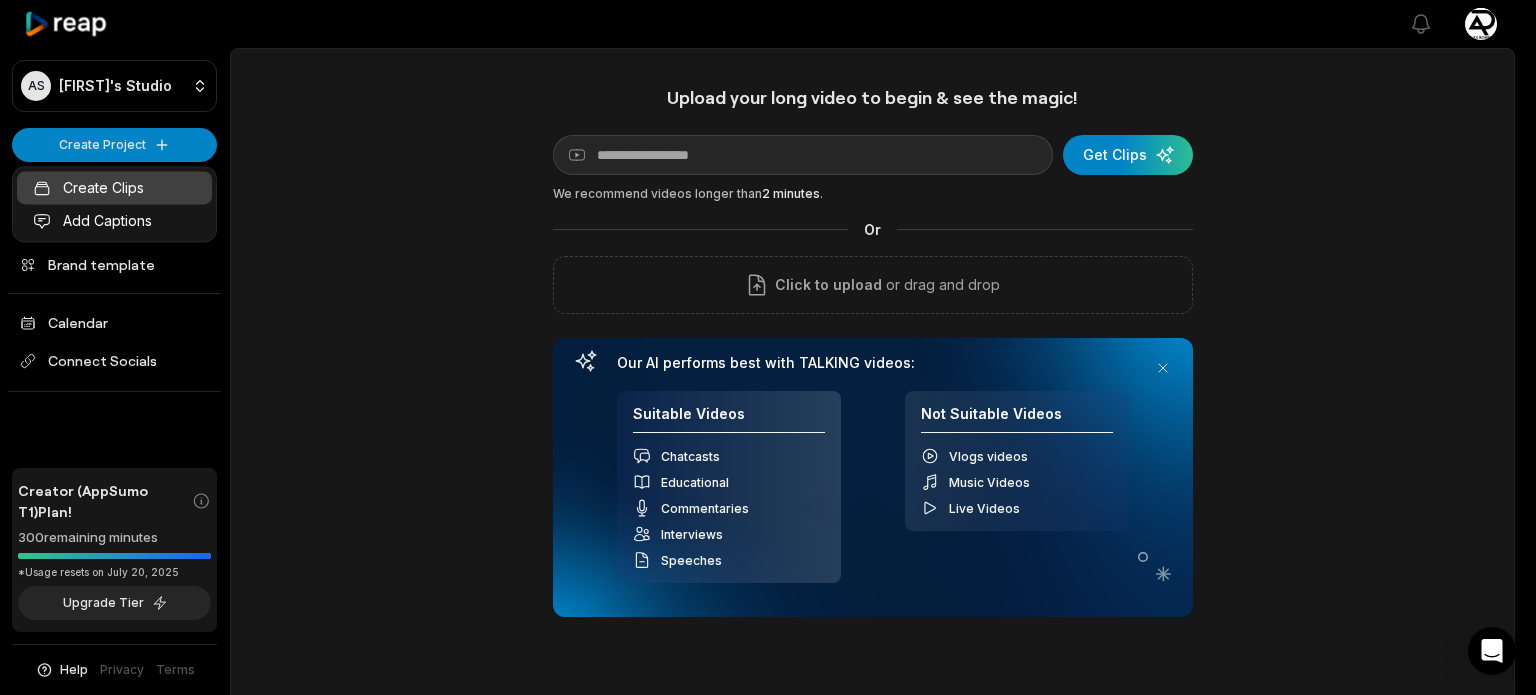 click on "Create Clips" at bounding box center [114, 187] 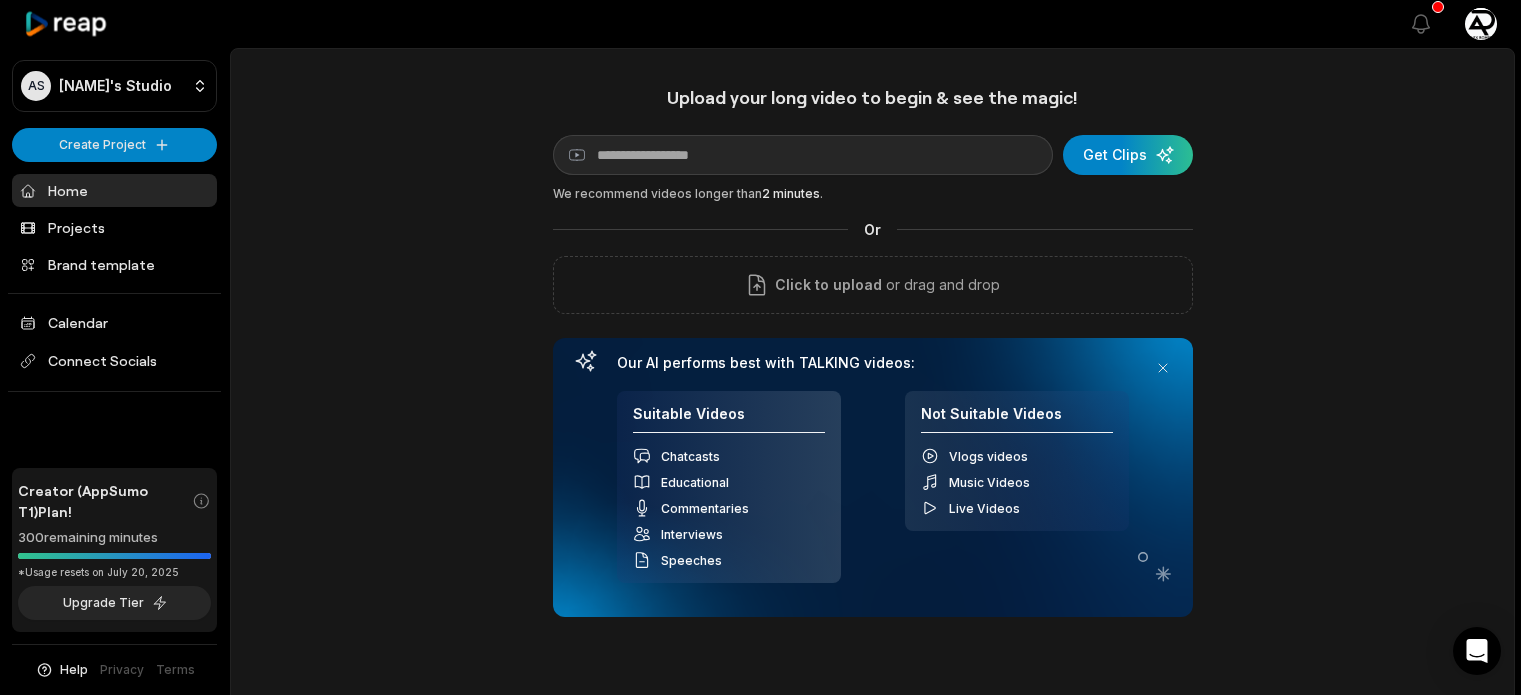 scroll, scrollTop: 0, scrollLeft: 0, axis: both 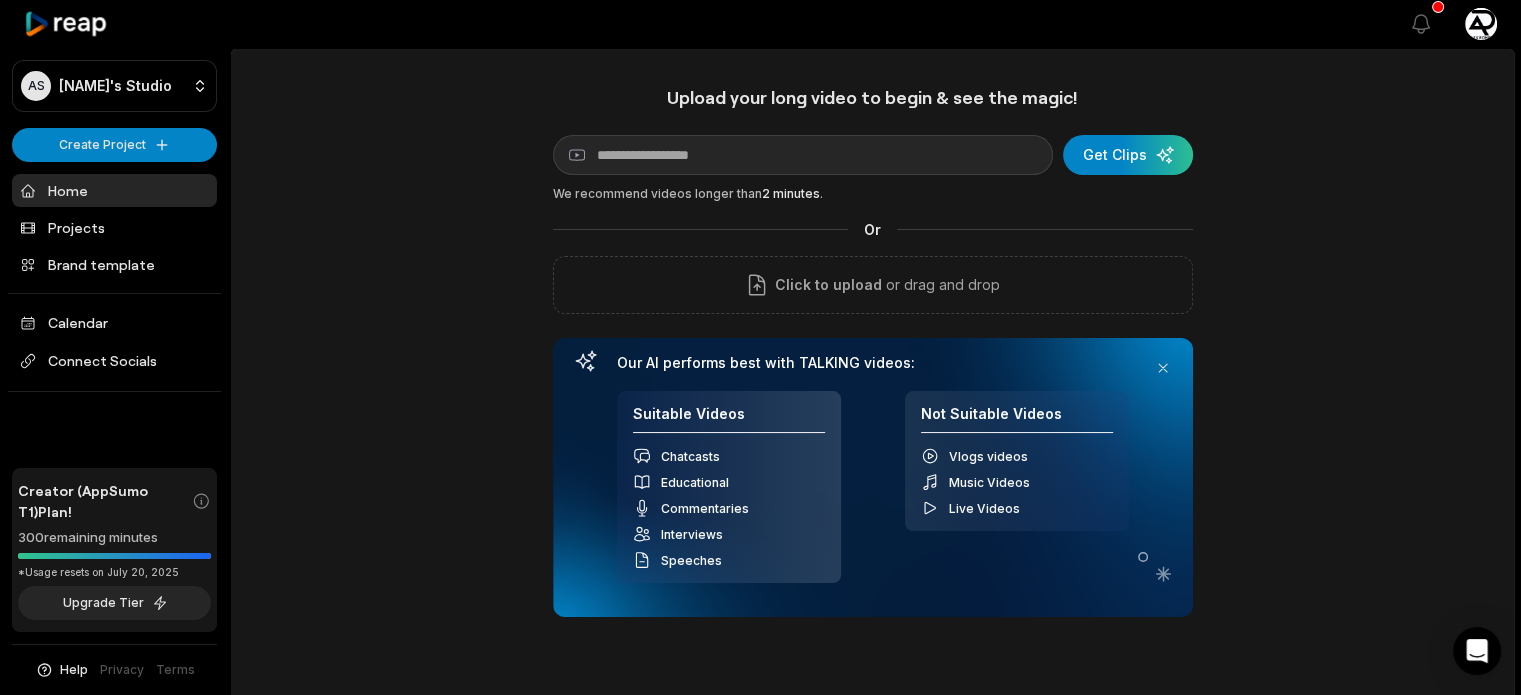 click at bounding box center [1128, 155] 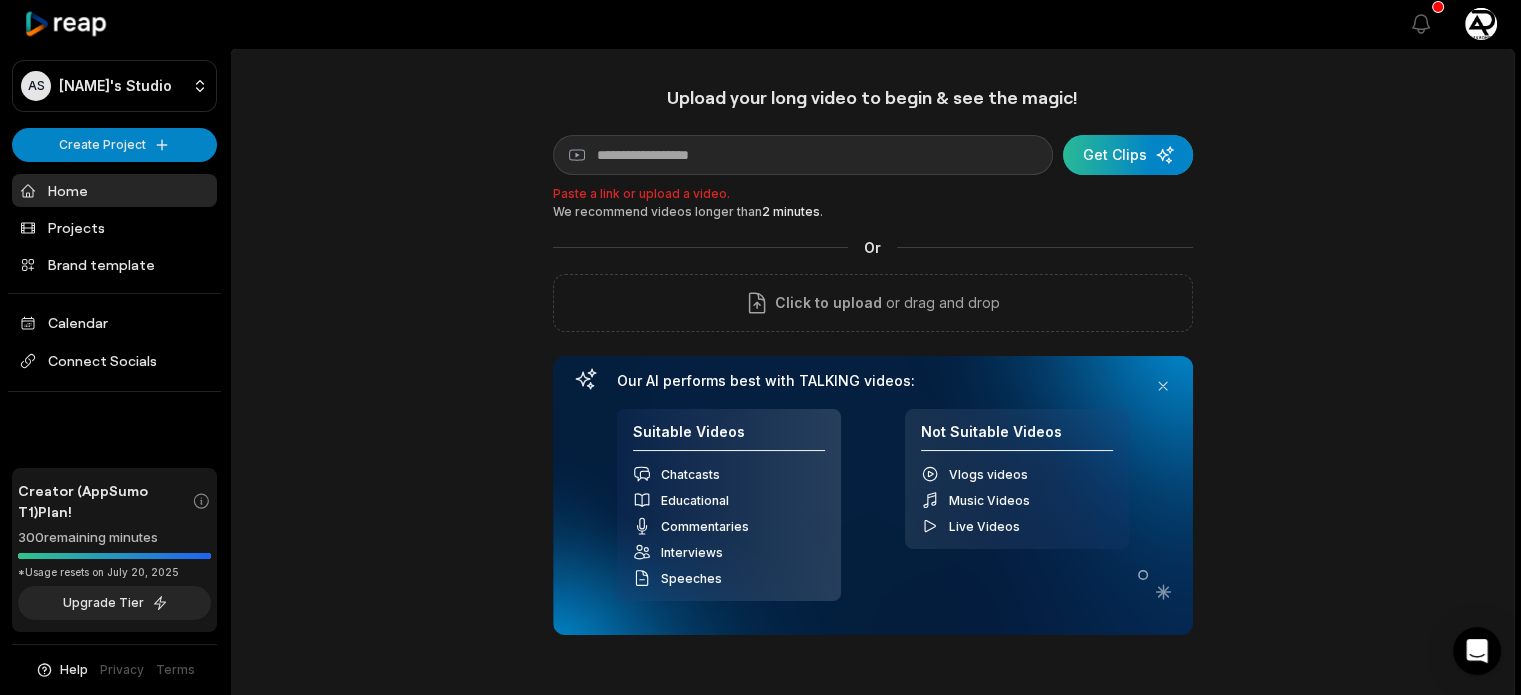 click at bounding box center (1128, 155) 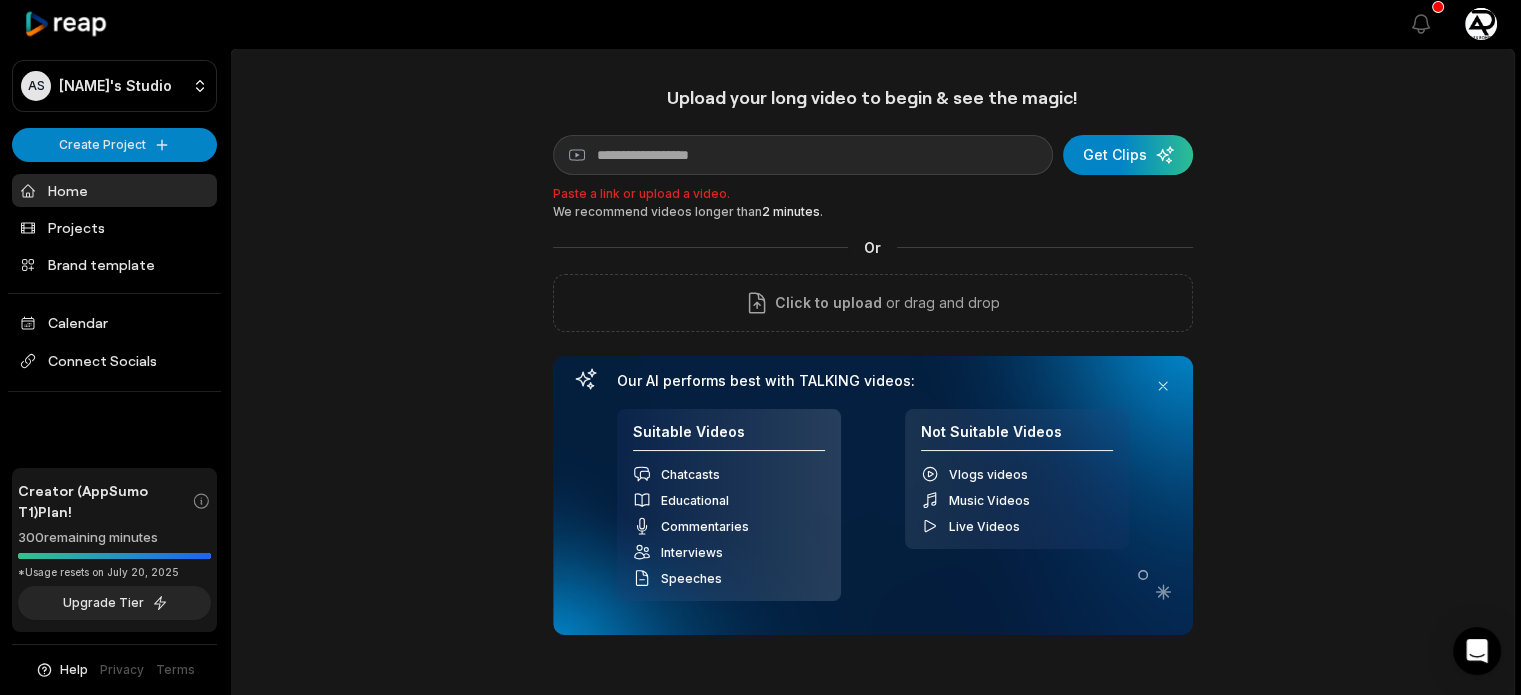 click on "Paste a link or upload a video." at bounding box center (873, 194) 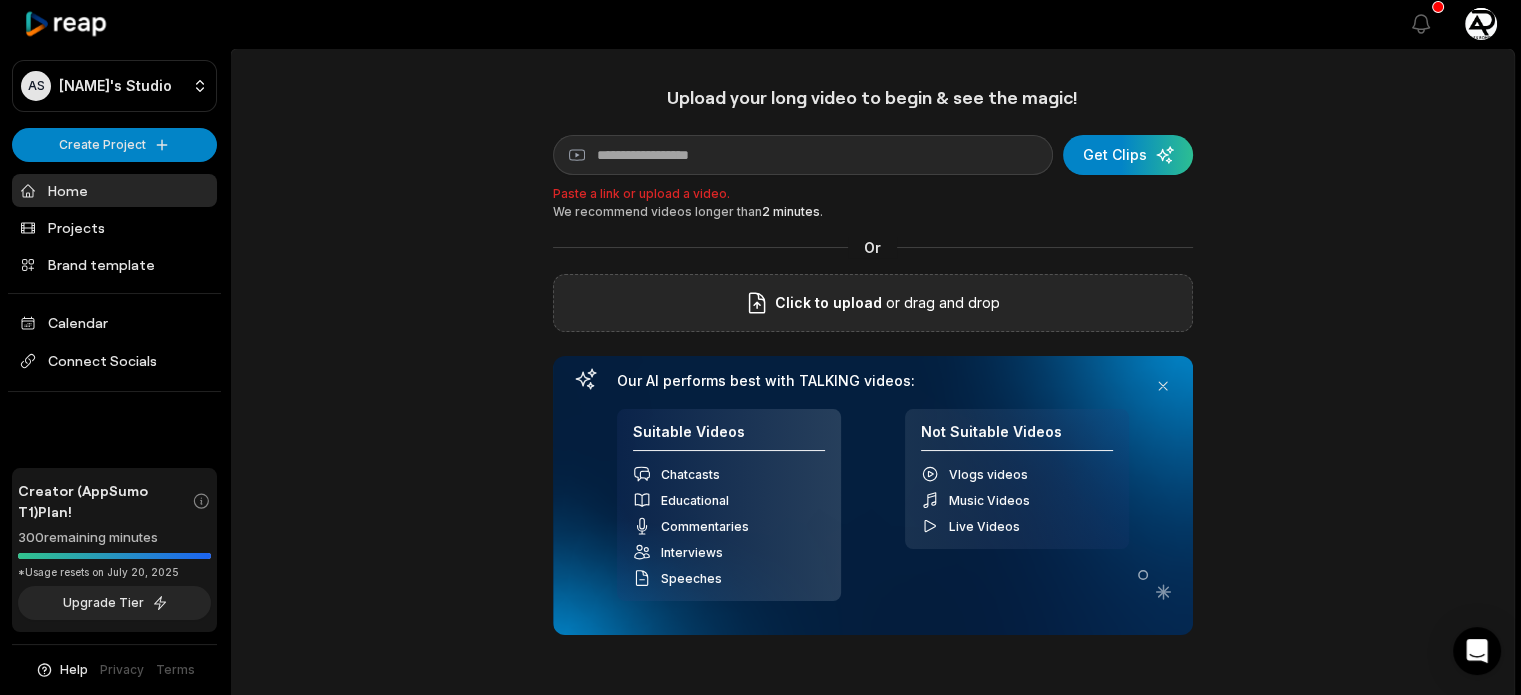 click on "Click to upload" at bounding box center [828, 303] 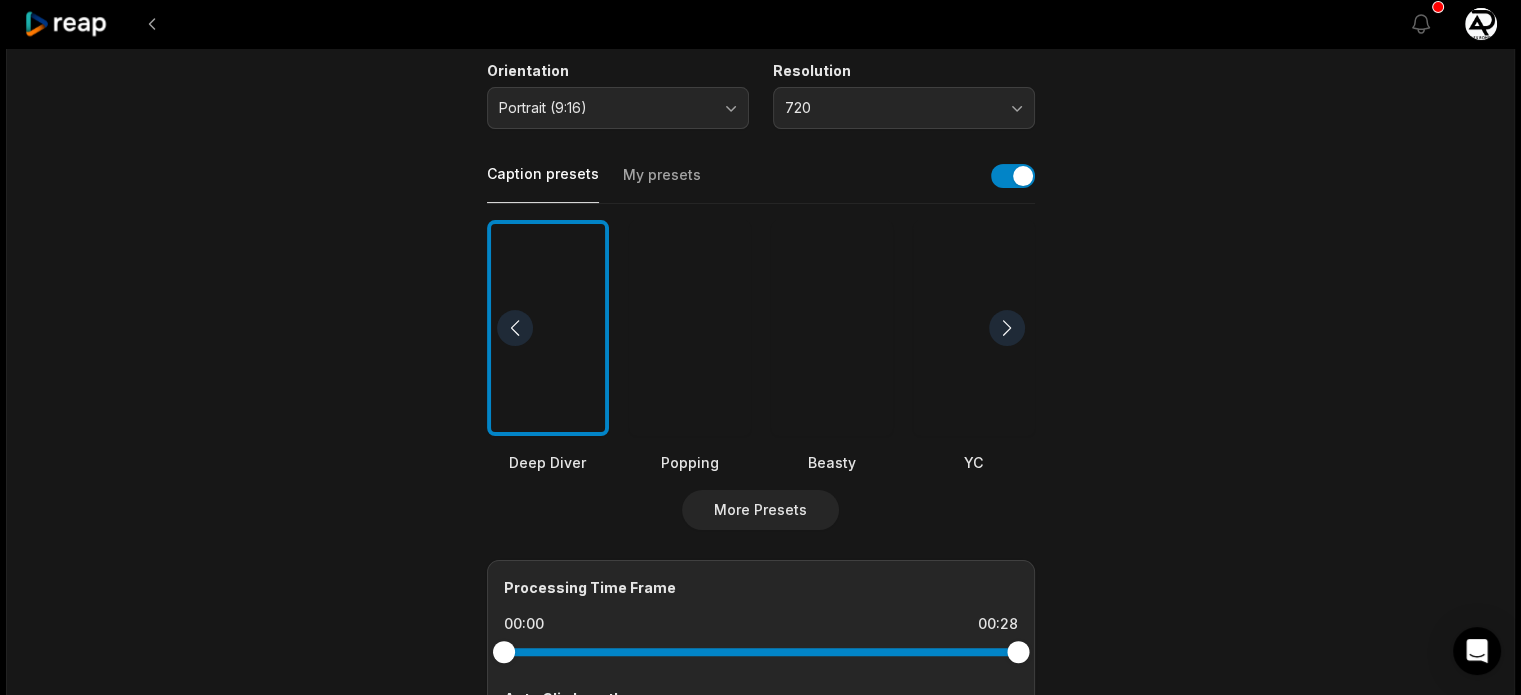 scroll, scrollTop: 363, scrollLeft: 0, axis: vertical 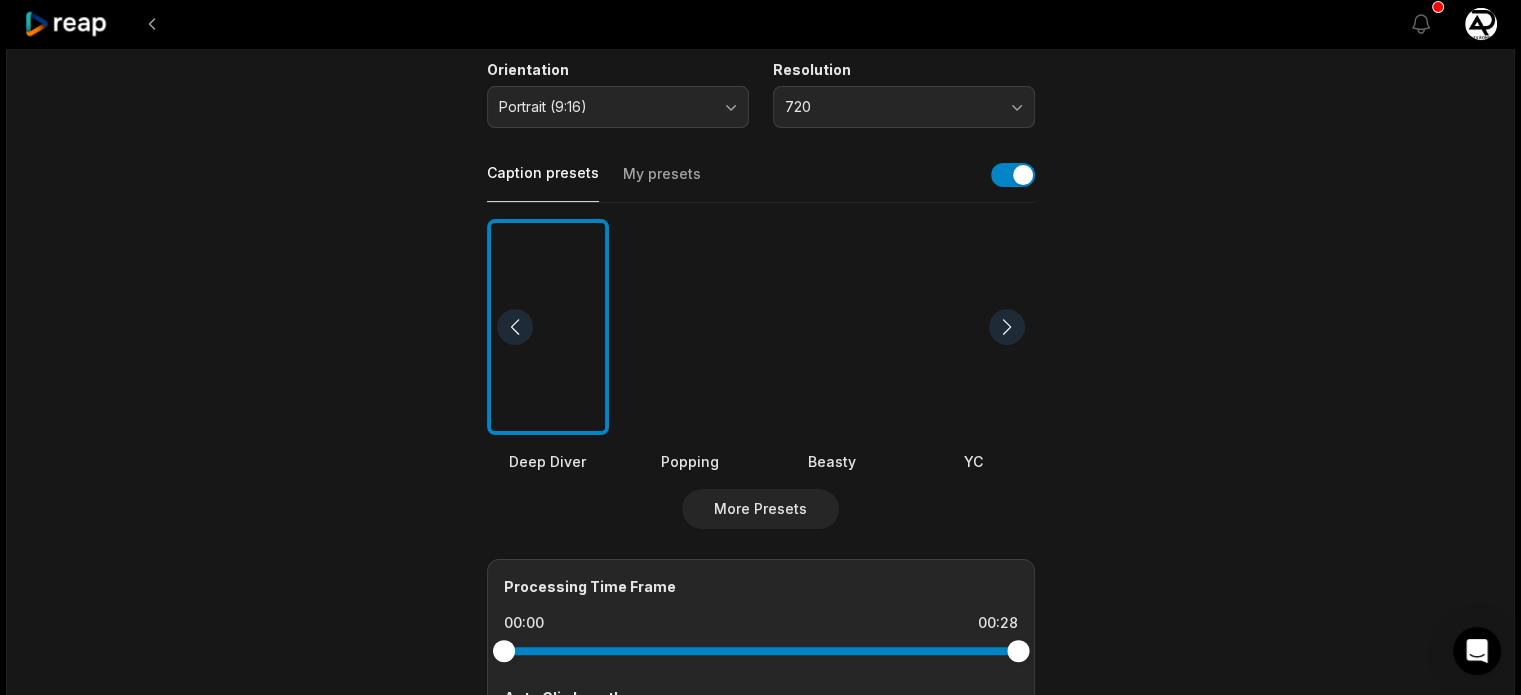 click at bounding box center (1007, 327) 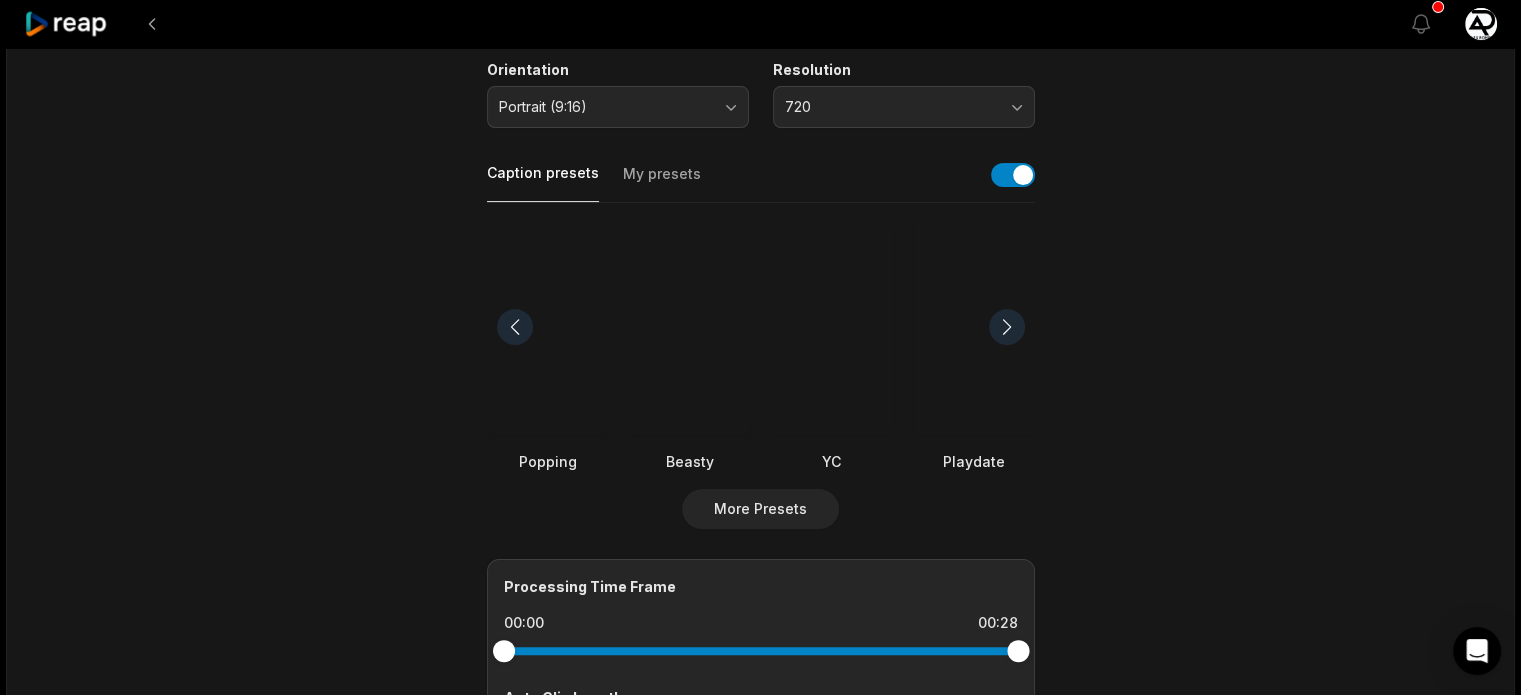 click at bounding box center (1007, 327) 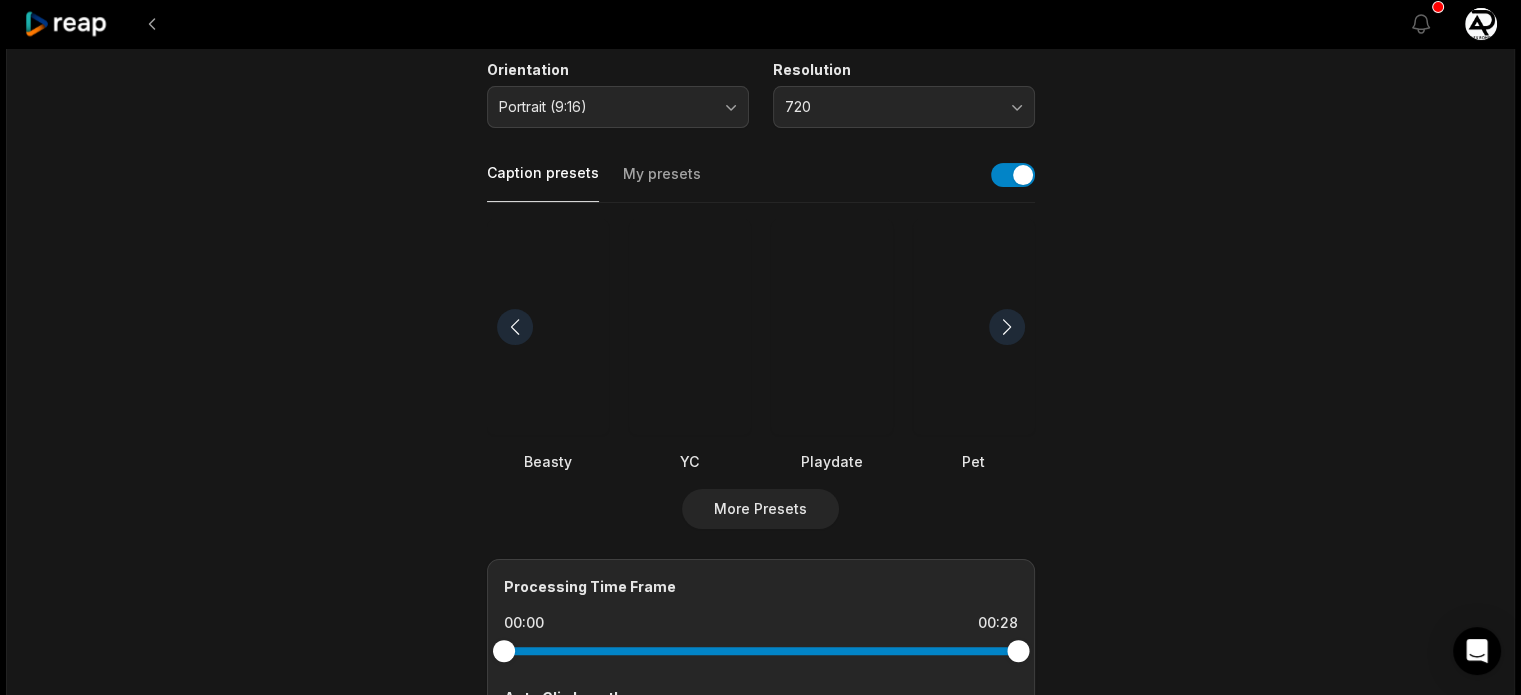 click at bounding box center [1007, 327] 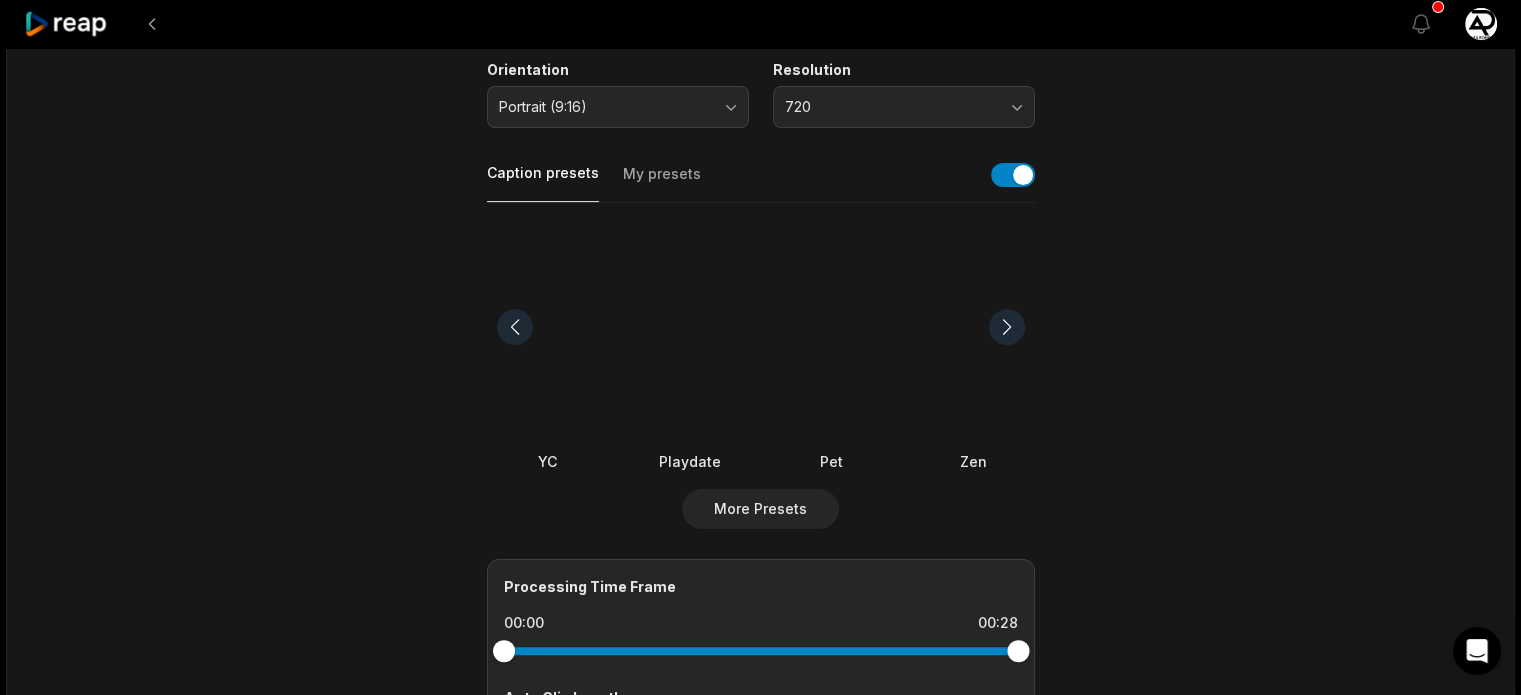 click at bounding box center [515, 327] 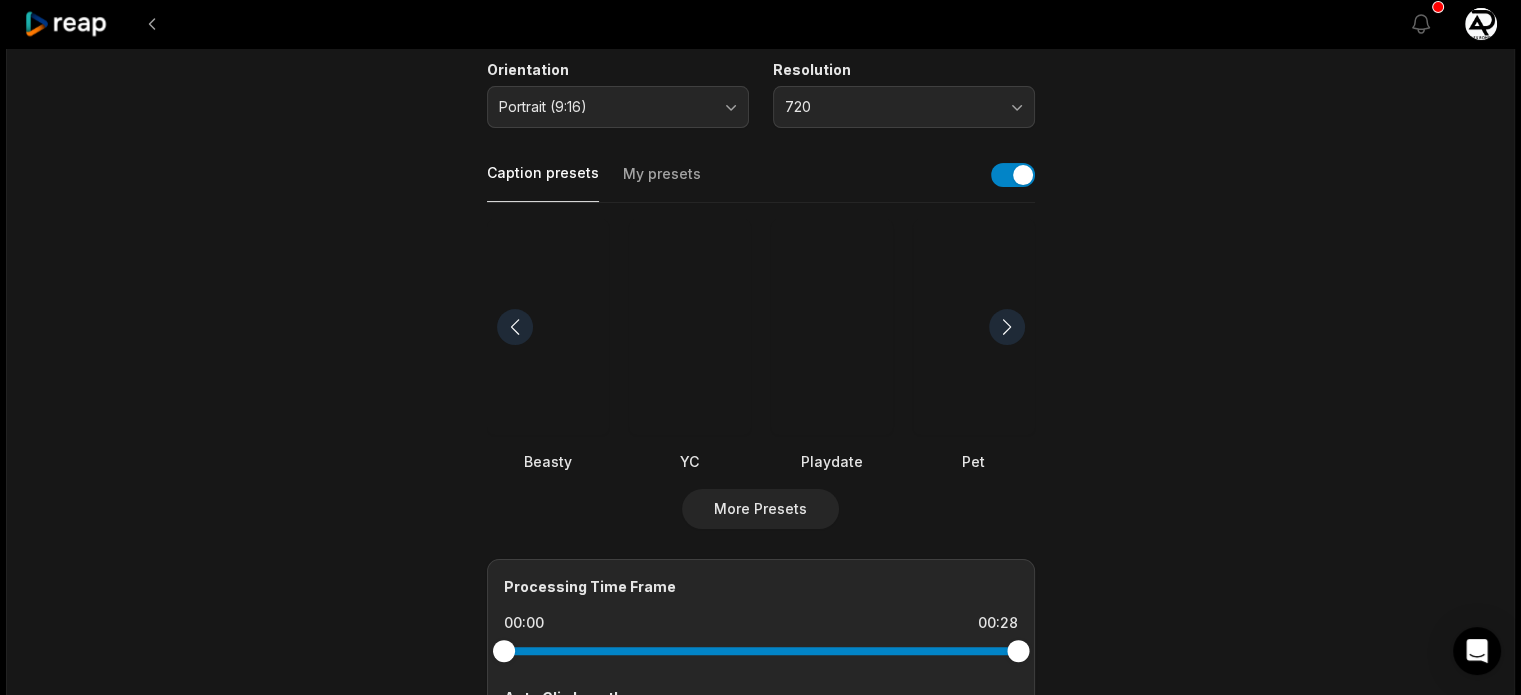 click at bounding box center [515, 327] 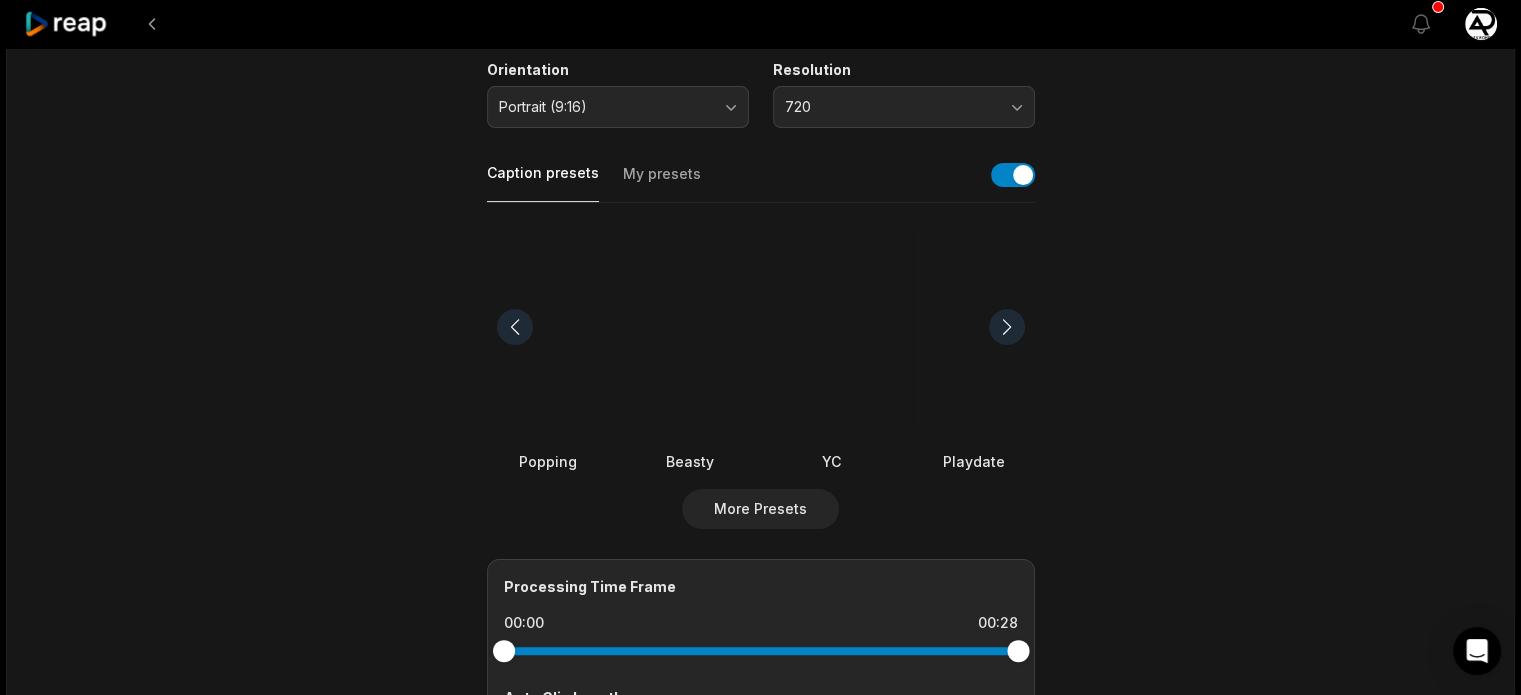 click at bounding box center [690, 327] 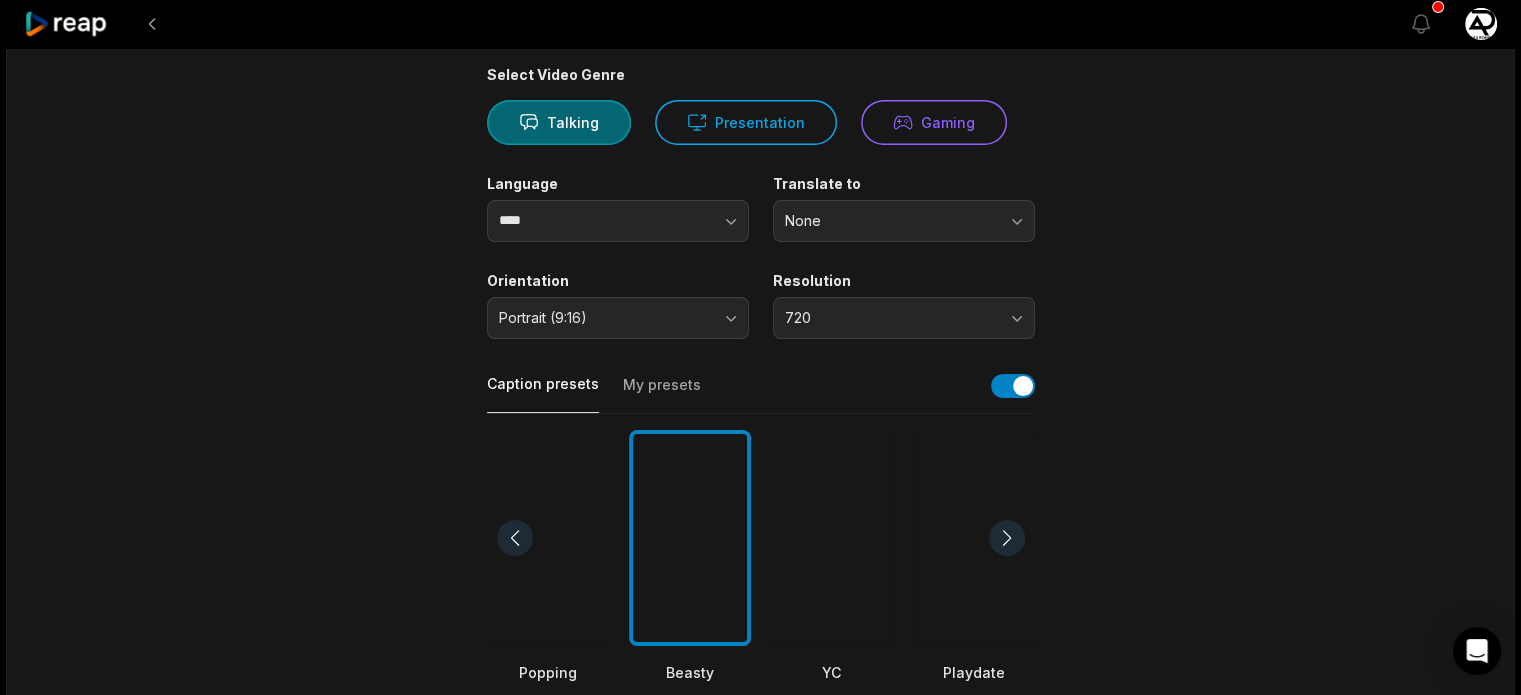 scroll, scrollTop: 152, scrollLeft: 0, axis: vertical 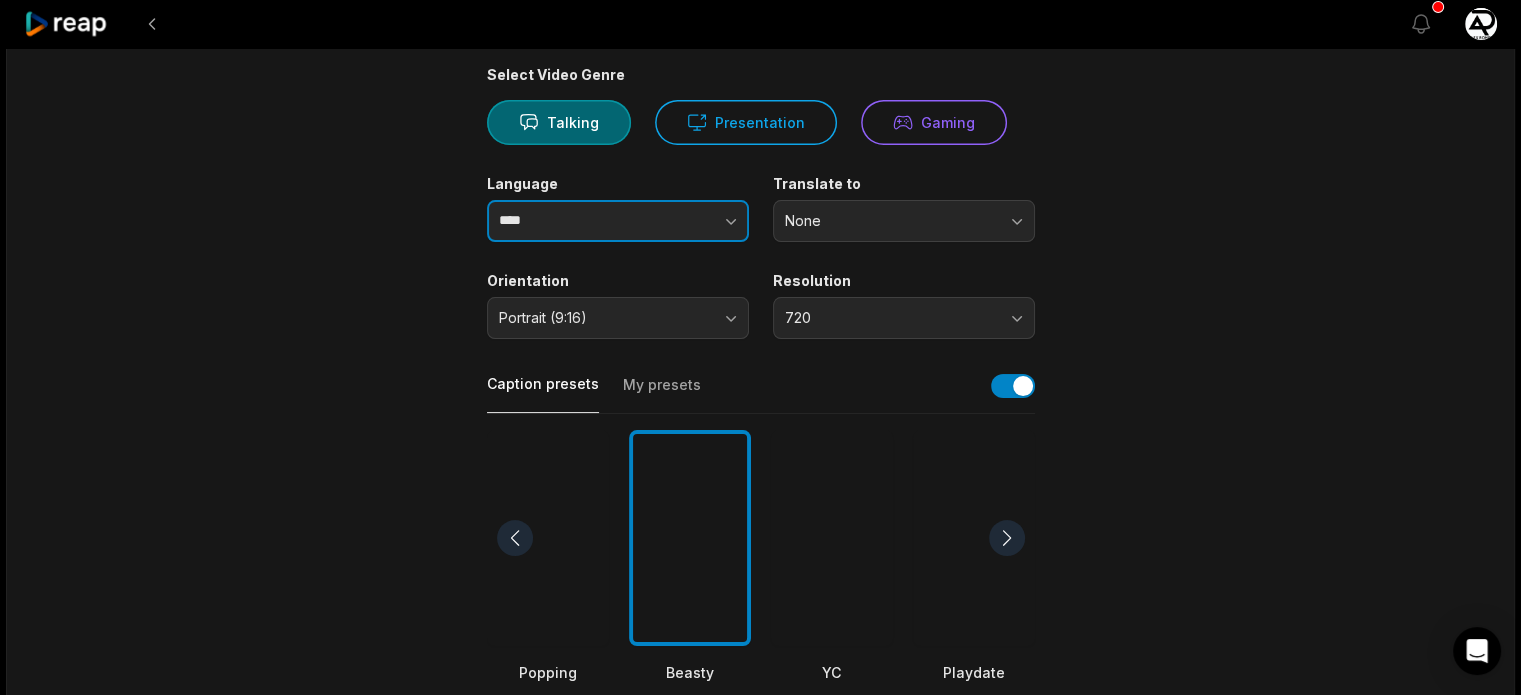 click at bounding box center [691, 221] 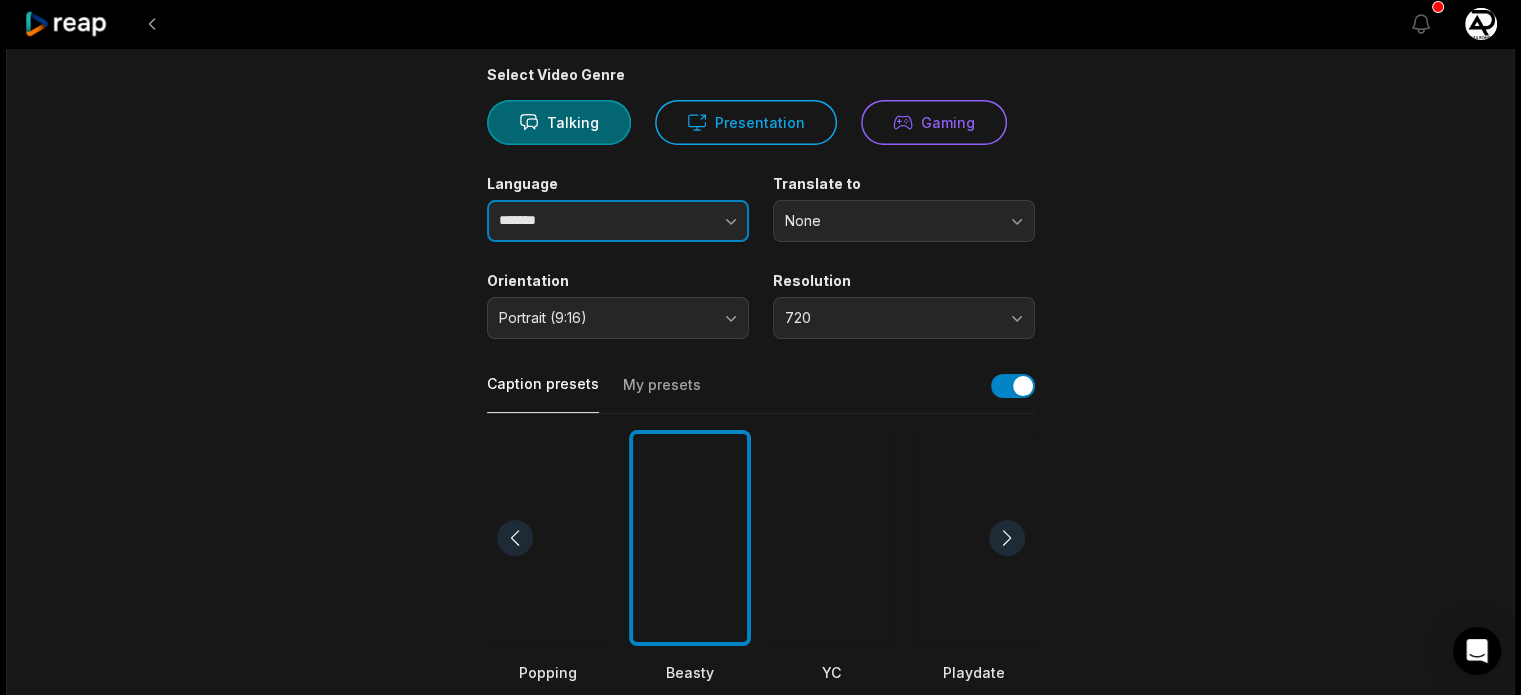 type on "*******" 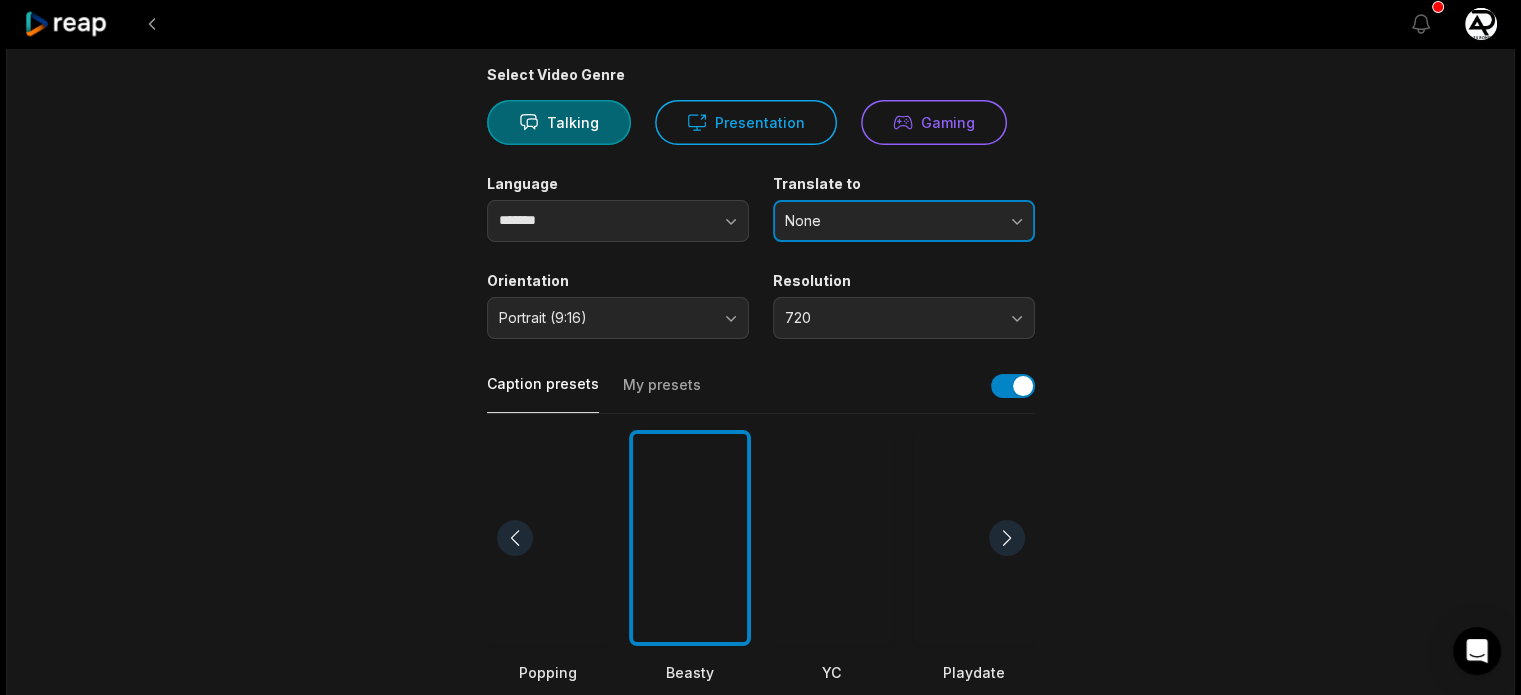 click on "None" at bounding box center (890, 221) 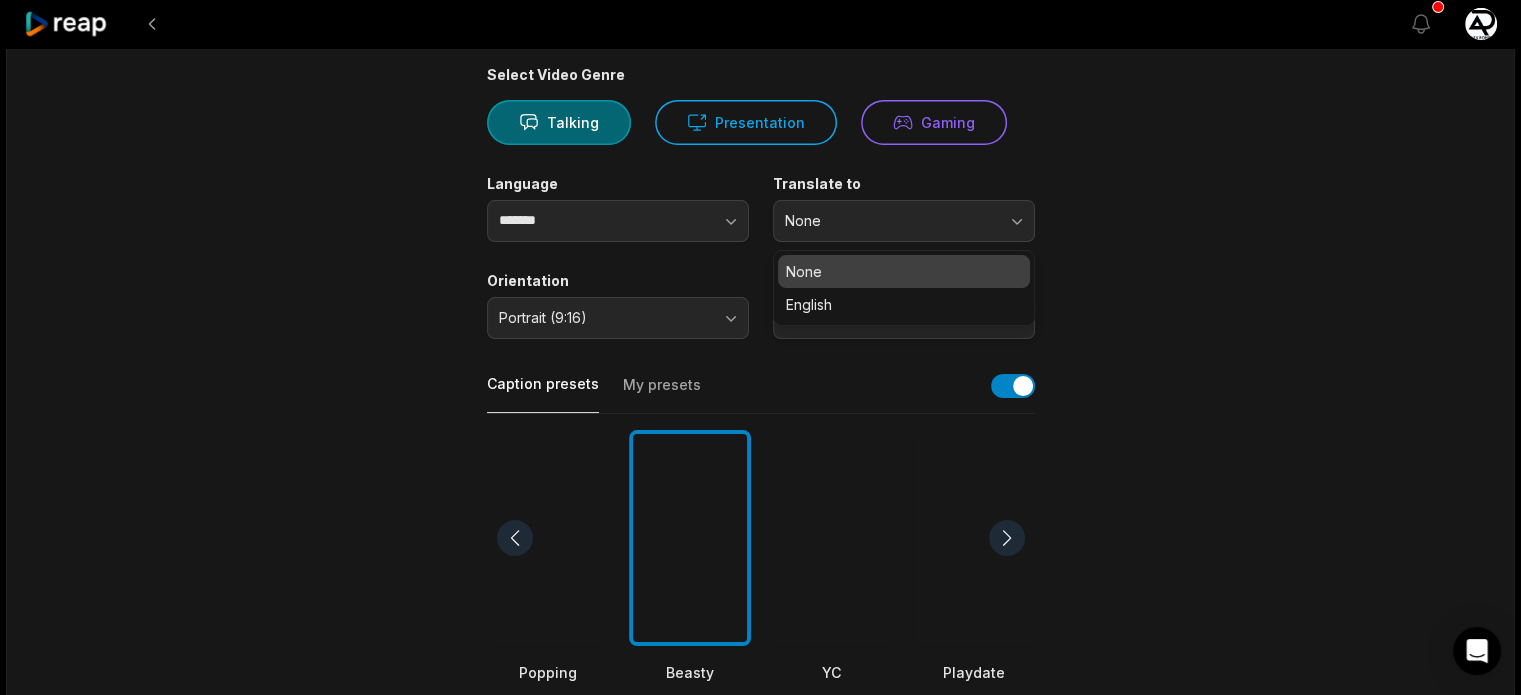 click on "00:28 [DATE]_[TIME].mp4 Get Clips Select Video Genre Talking Presentation Gaming Language ******* Translate to None None English Orientation Portrait (9:16) Resolution 720 Caption presets My presets Deep Diver Popping Beasty YC Playdate Pet Zen More Presets Processing Time Frame 00:00 00:28 Auto Clip Length <30s 30s-60s 60s-90s 90s-3min Clip Topics (optional) Add specific topics that you want AI to clip from the video." at bounding box center [761, 537] 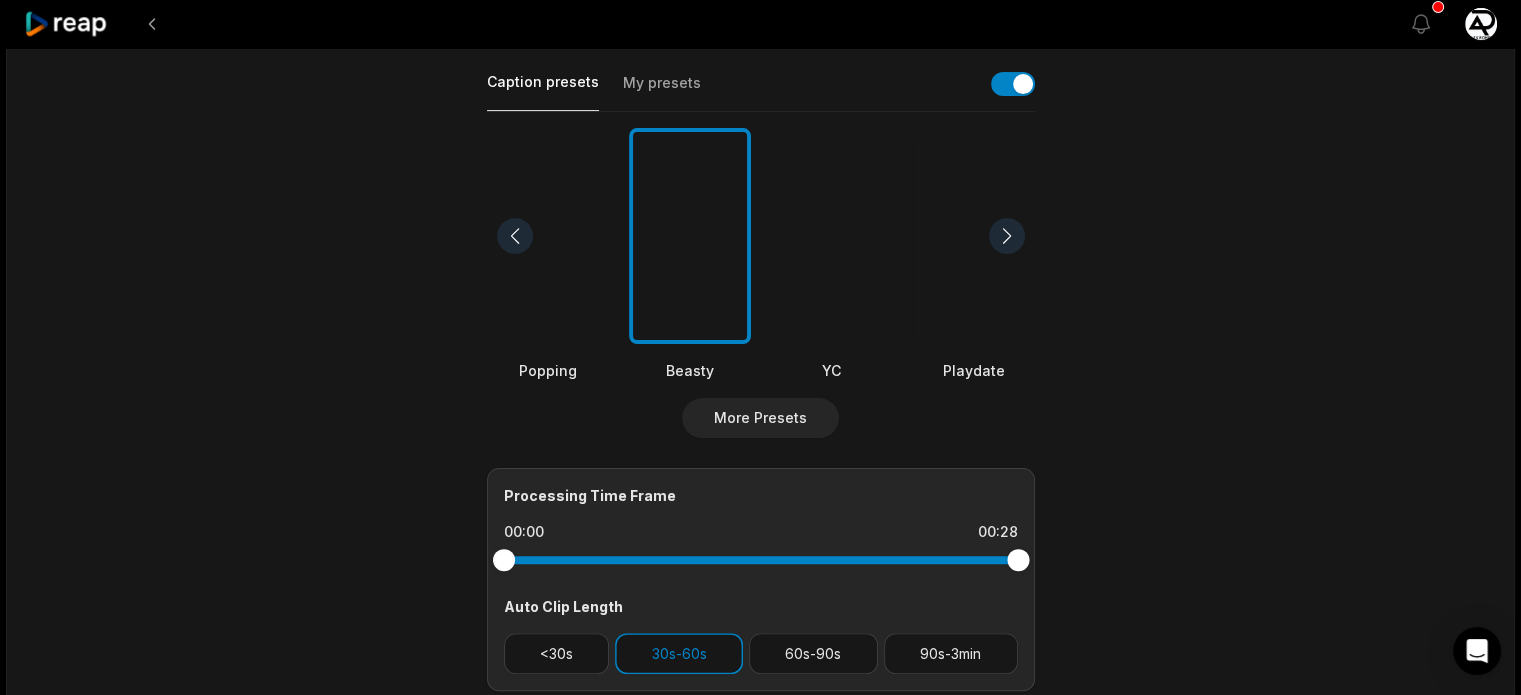 scroll, scrollTop: 618, scrollLeft: 0, axis: vertical 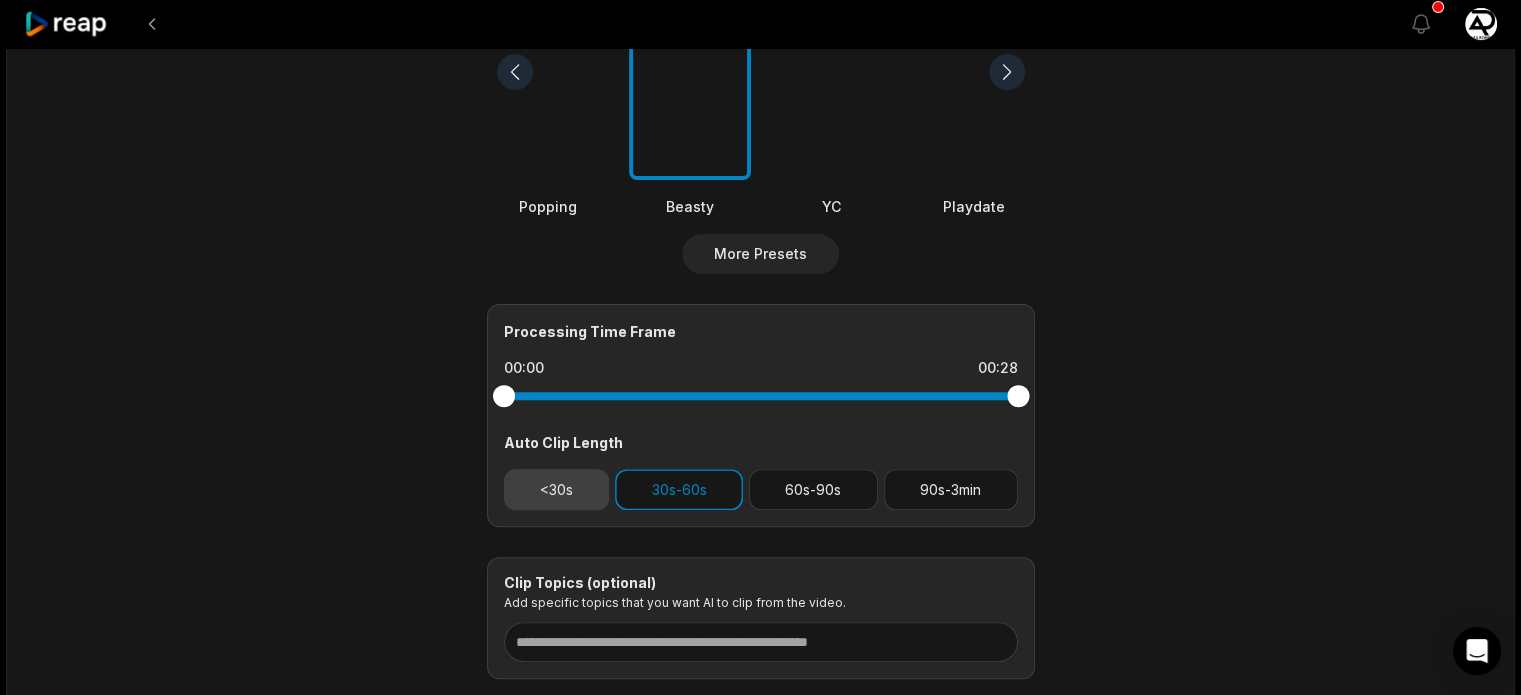 click on "<30s" at bounding box center [557, 489] 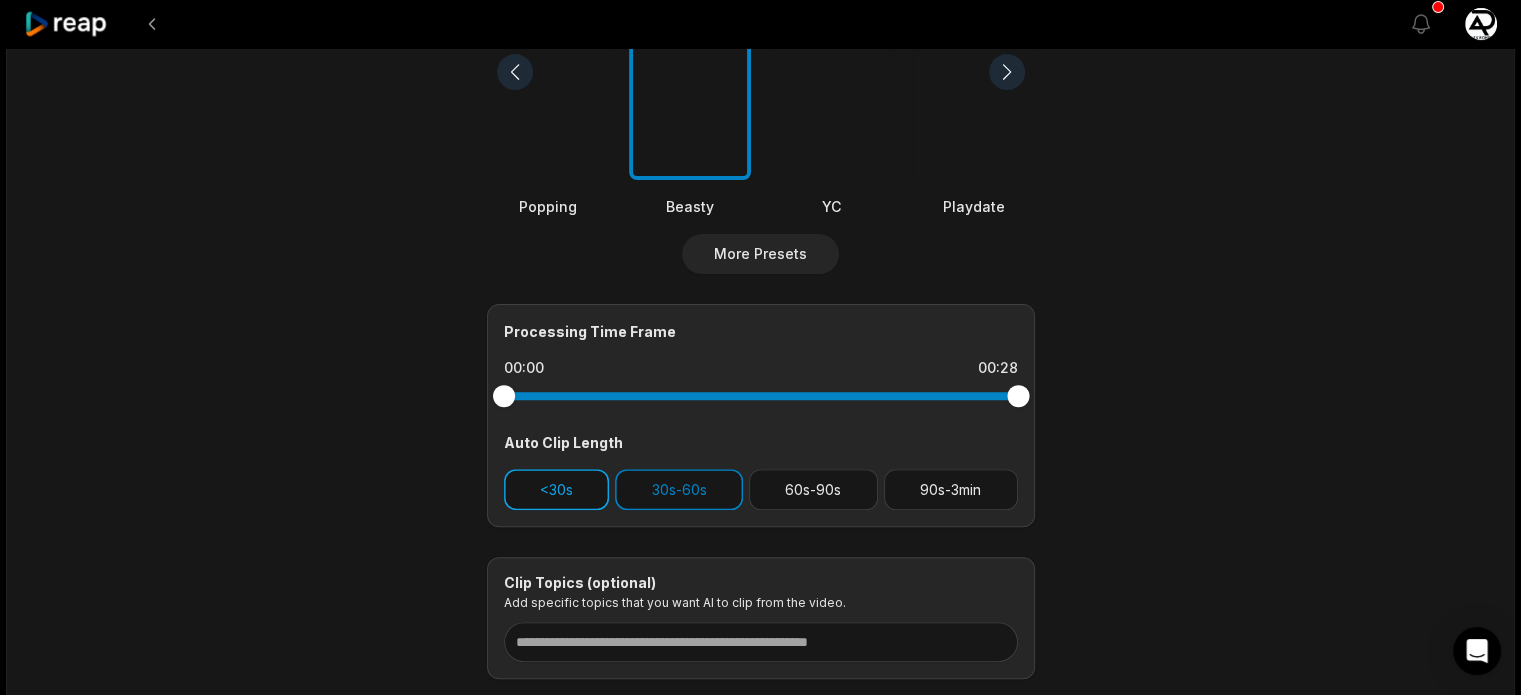 click on "<30s" at bounding box center (557, 489) 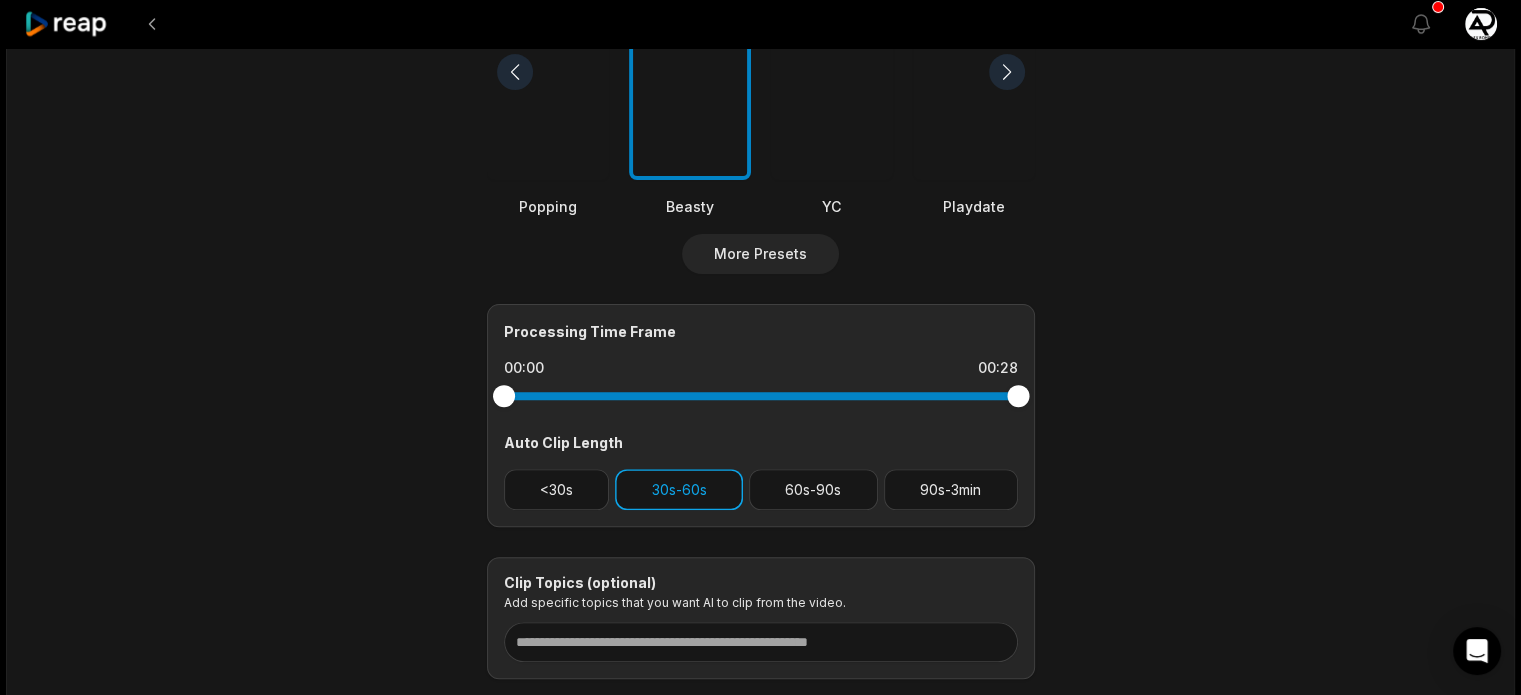 click on "30s-60s" at bounding box center [679, 489] 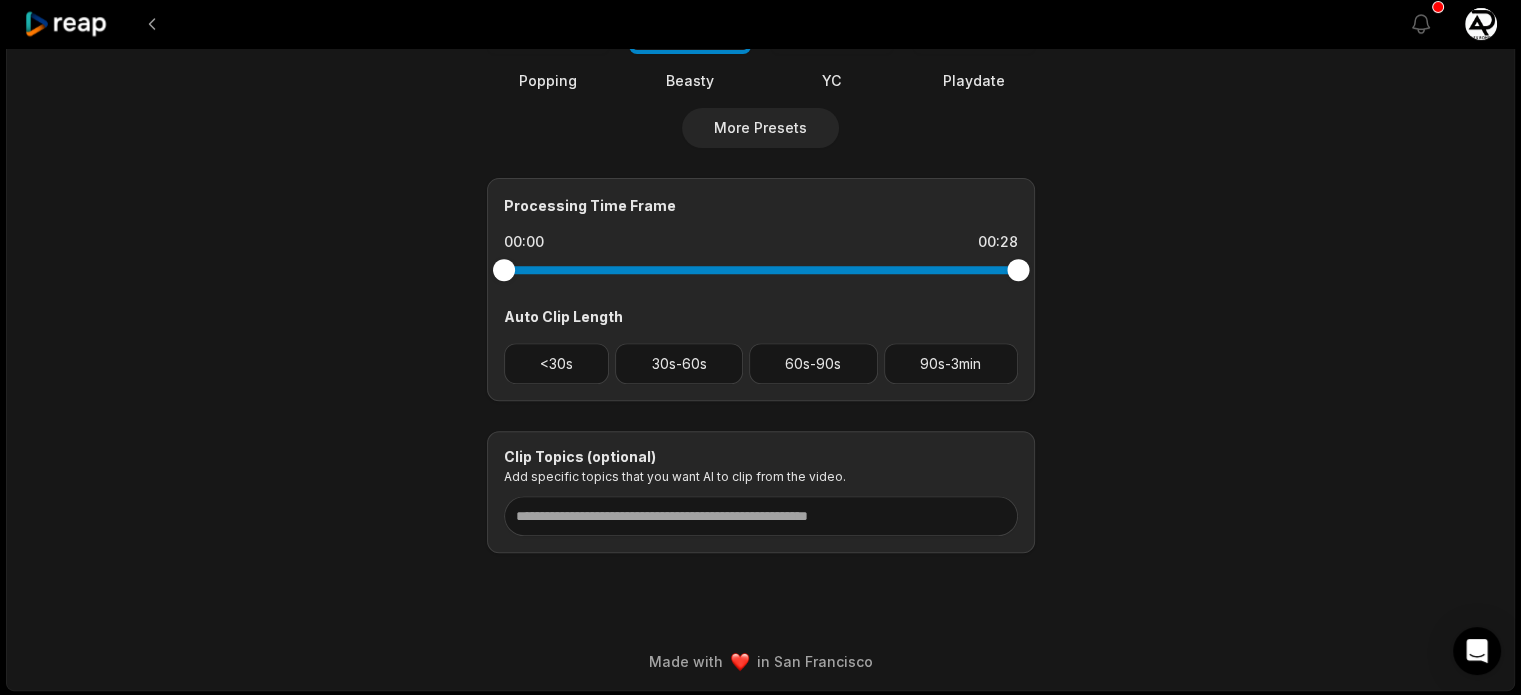 scroll, scrollTop: 744, scrollLeft: 0, axis: vertical 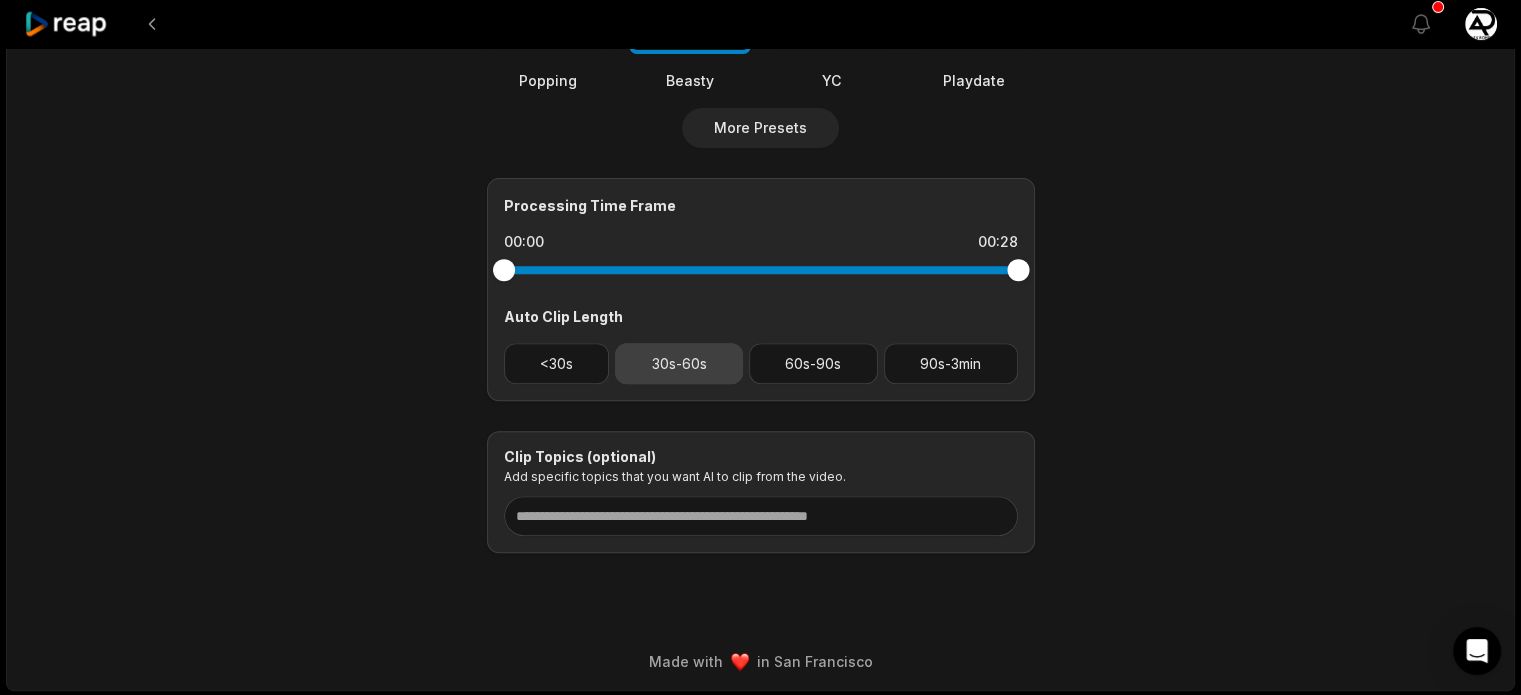 click on "30s-60s" at bounding box center (679, 363) 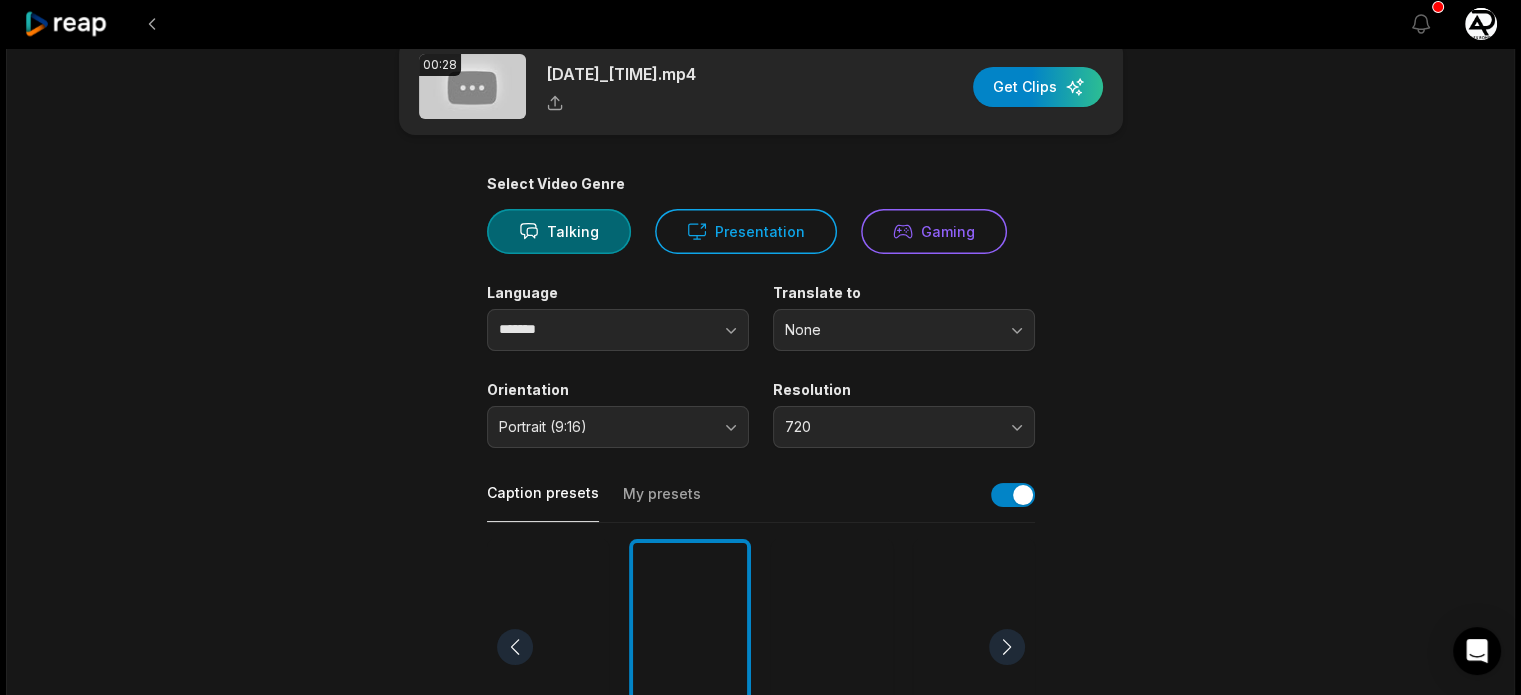 scroll, scrollTop: 0, scrollLeft: 0, axis: both 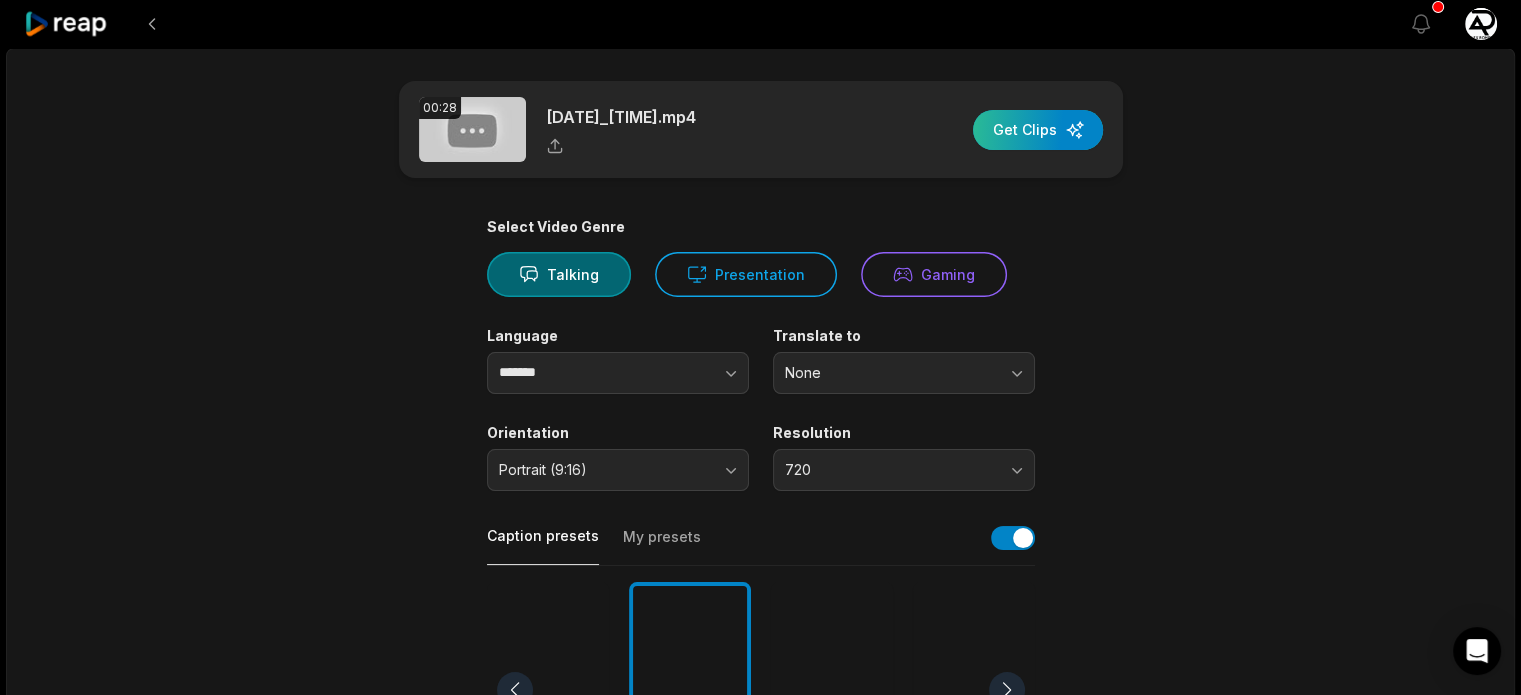 click at bounding box center (1038, 130) 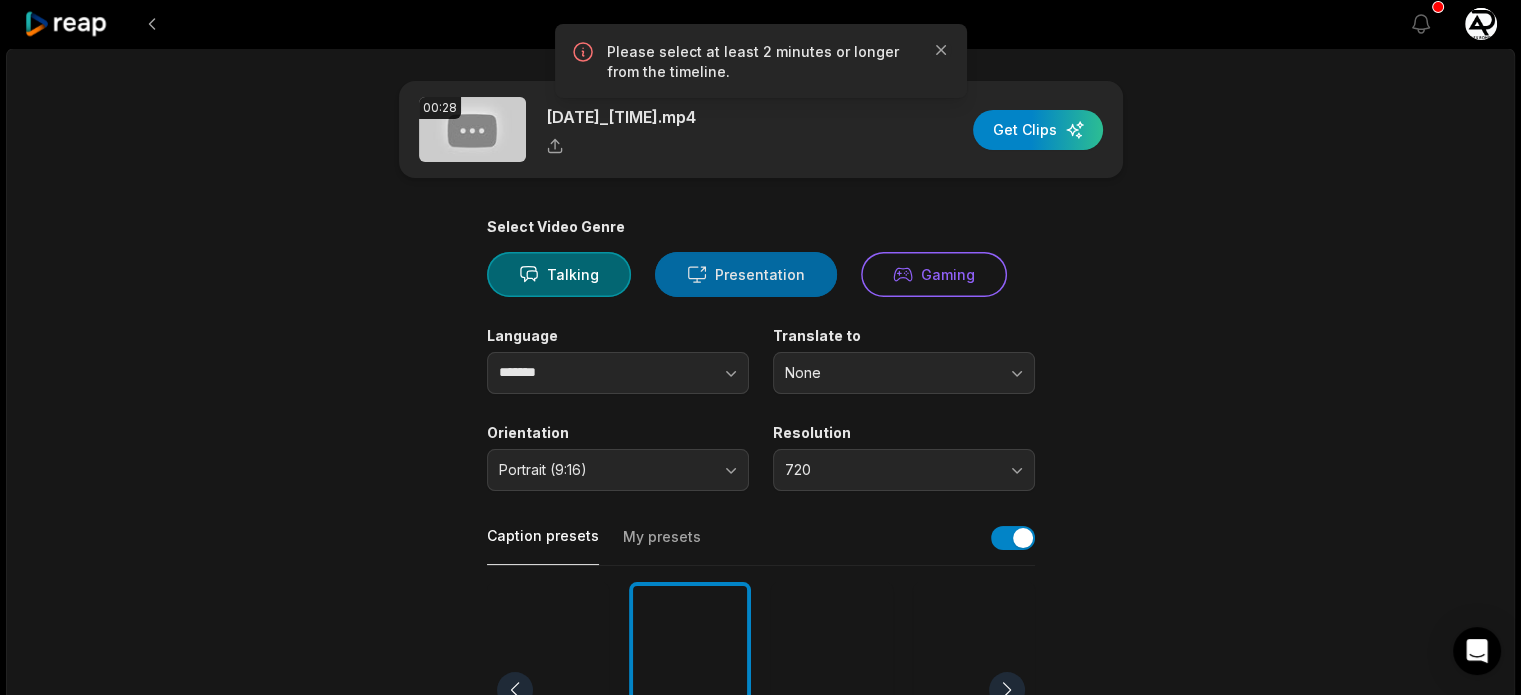click on "Presentation" at bounding box center (746, 274) 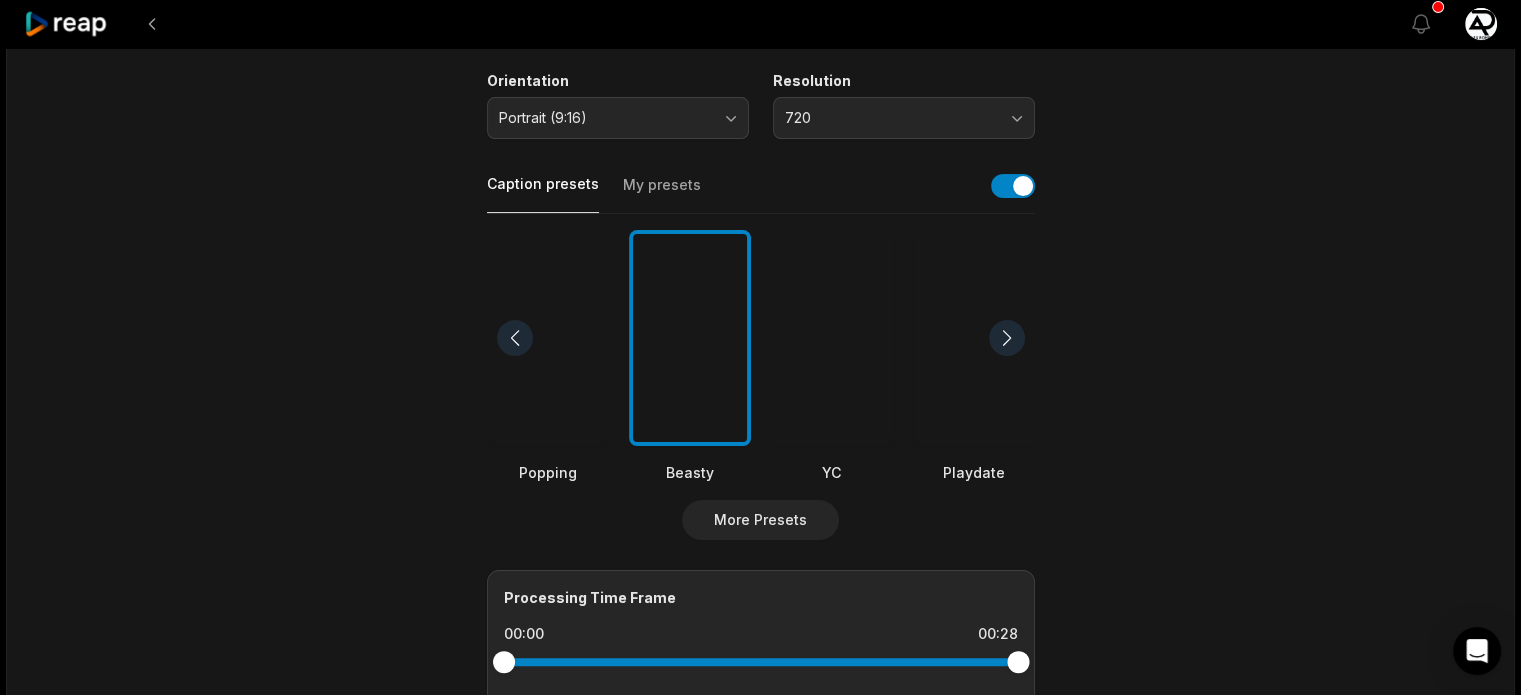 scroll, scrollTop: 0, scrollLeft: 0, axis: both 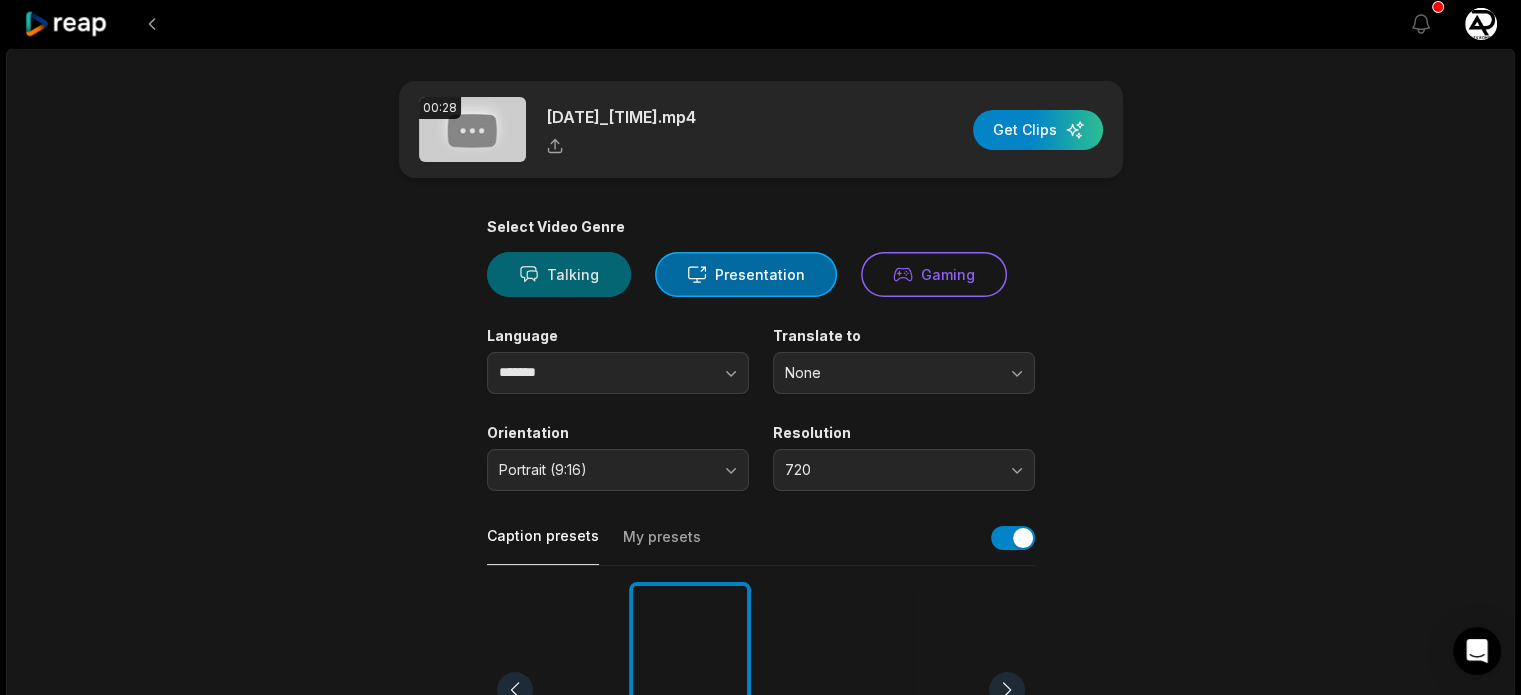 click on "Talking" at bounding box center [559, 274] 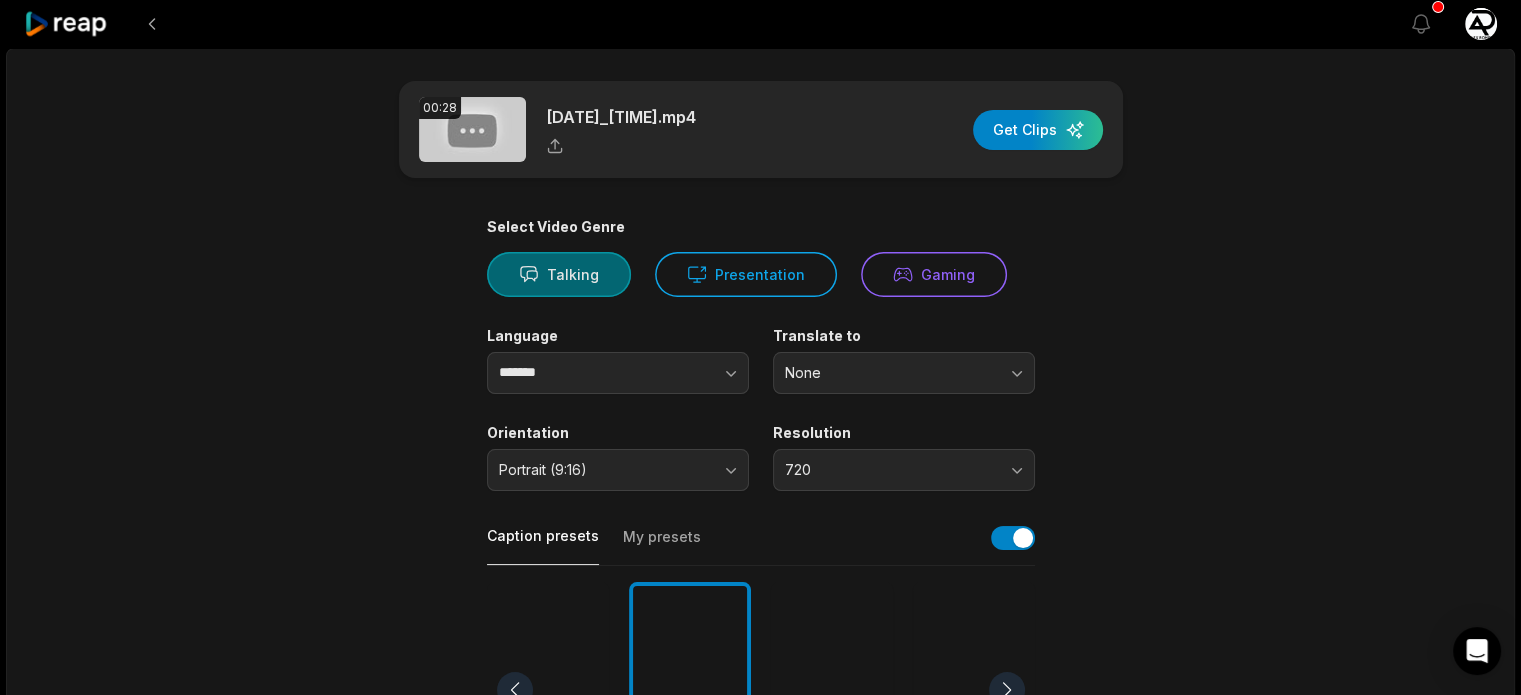 scroll, scrollTop: 256, scrollLeft: 0, axis: vertical 